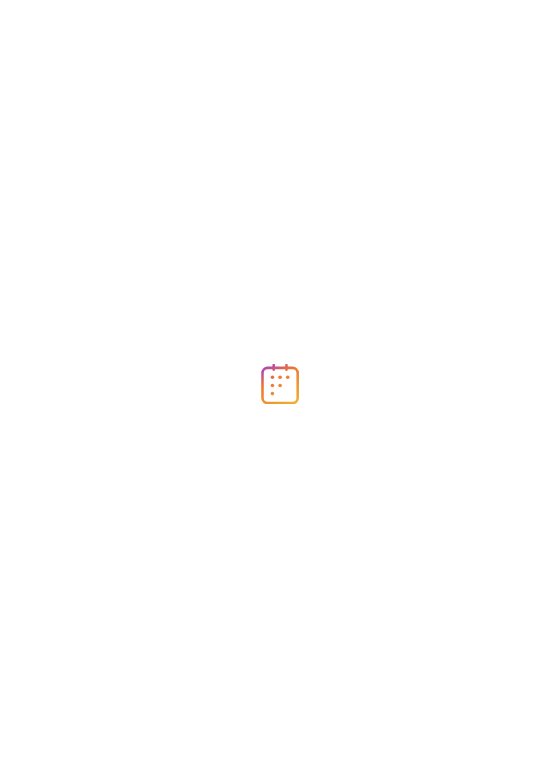 scroll, scrollTop: 0, scrollLeft: 0, axis: both 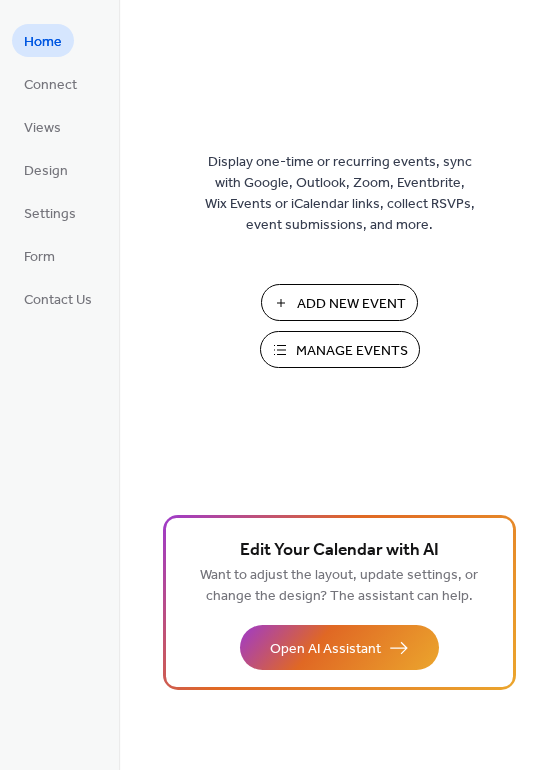 click on "Manage Events" at bounding box center [352, 351] 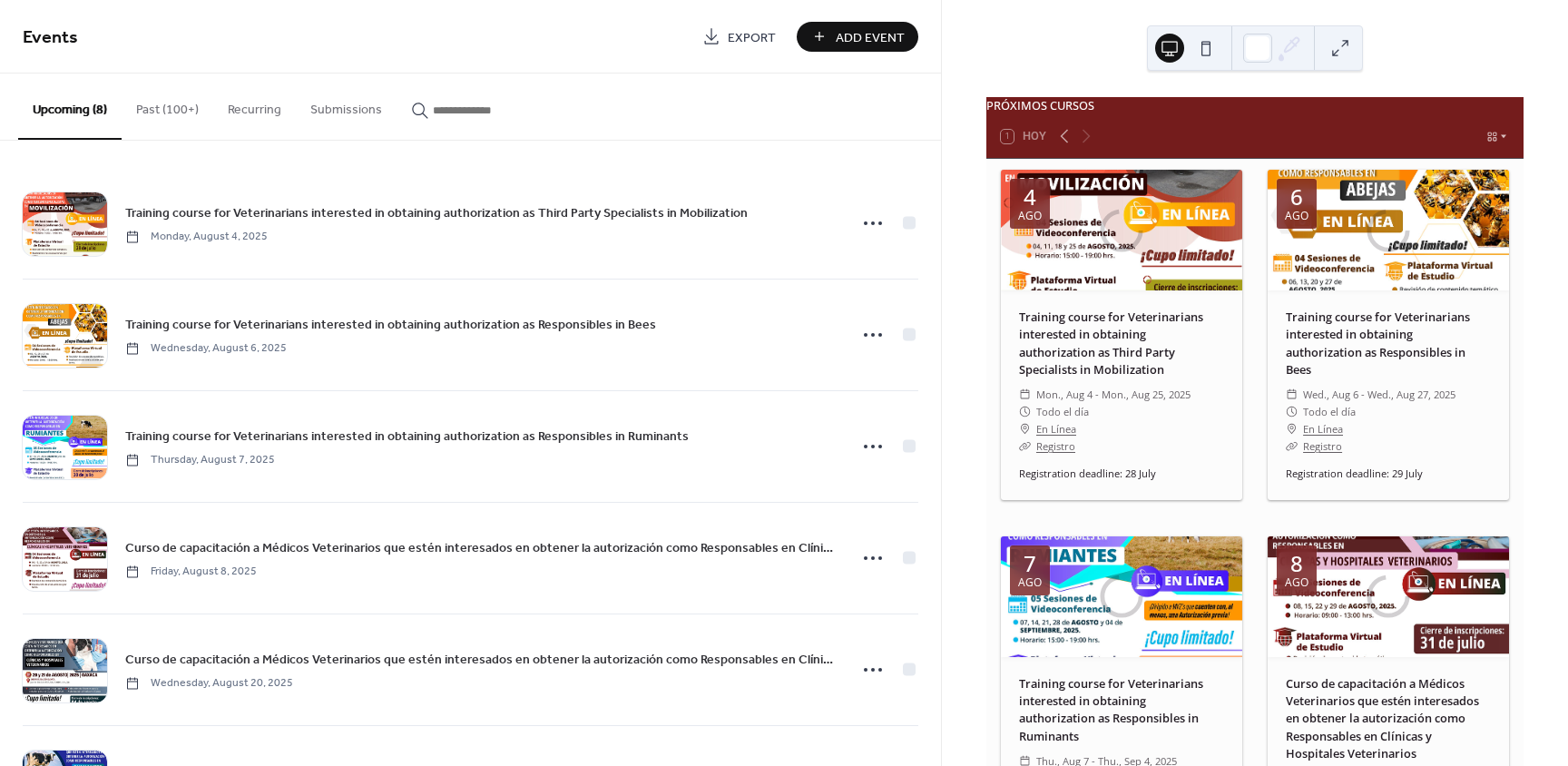 scroll, scrollTop: 0, scrollLeft: 0, axis: both 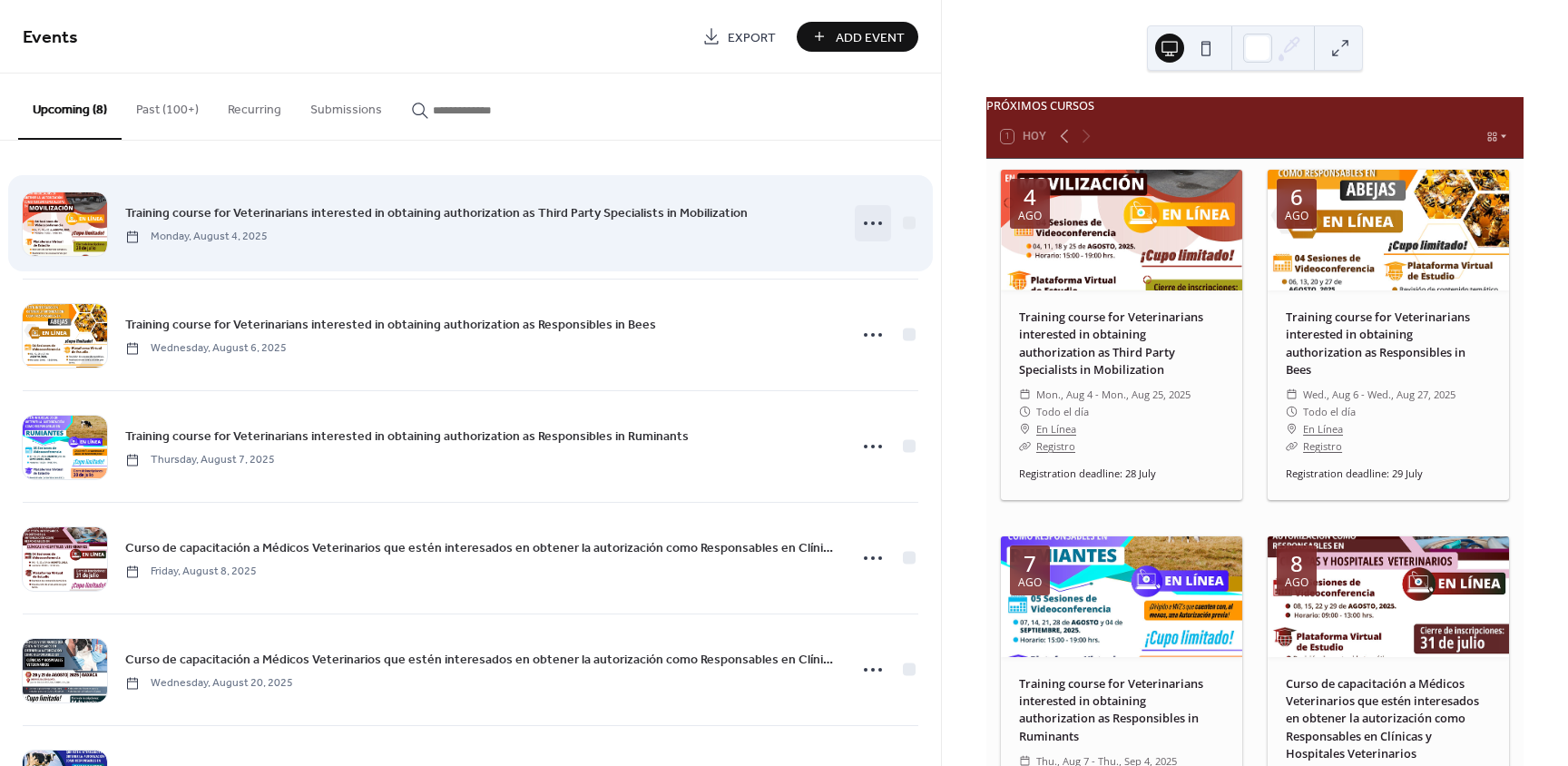 click 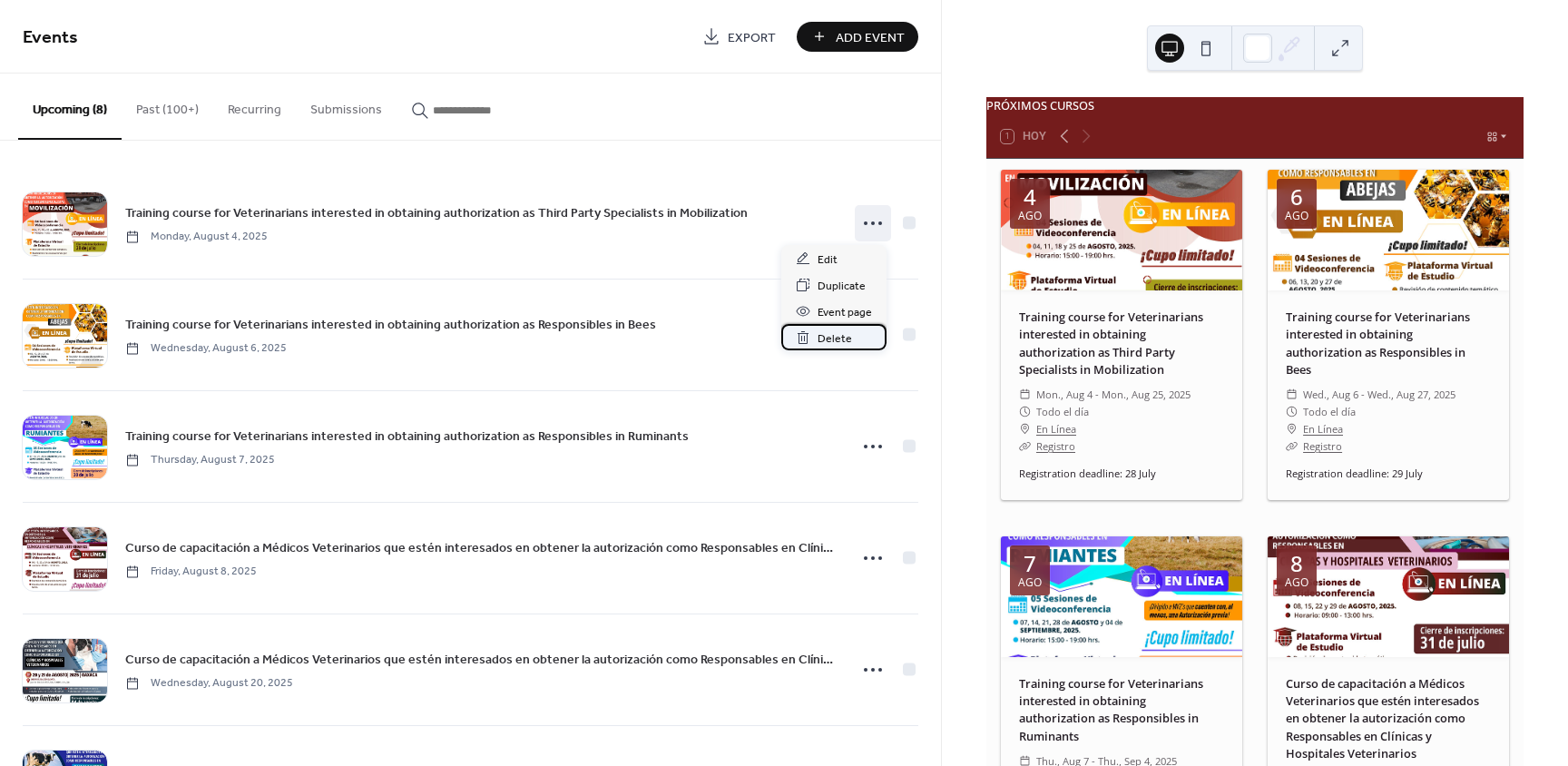 click on "Delete" at bounding box center [835, 339] 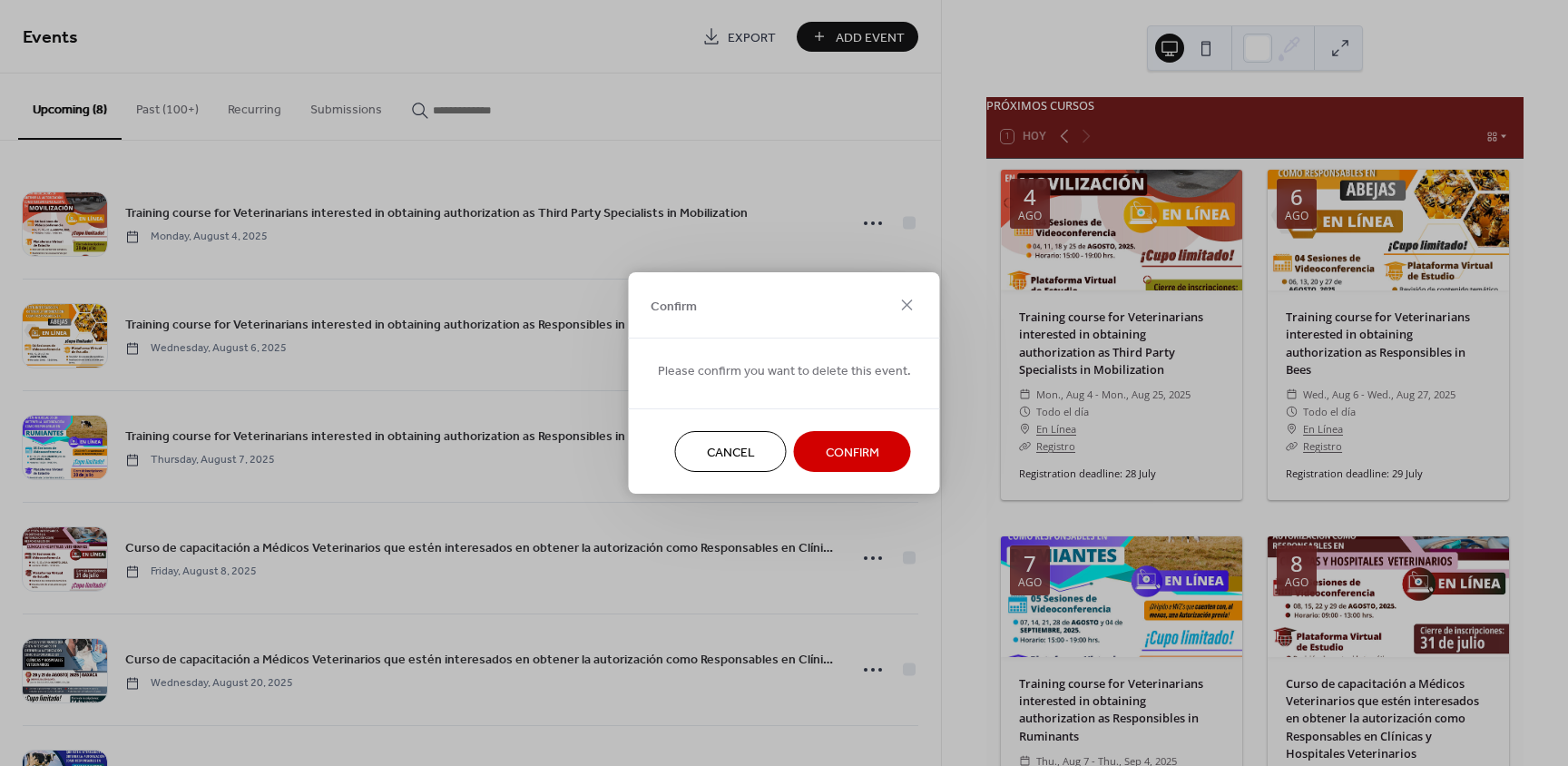 click on "Confirm" at bounding box center [852, 451] 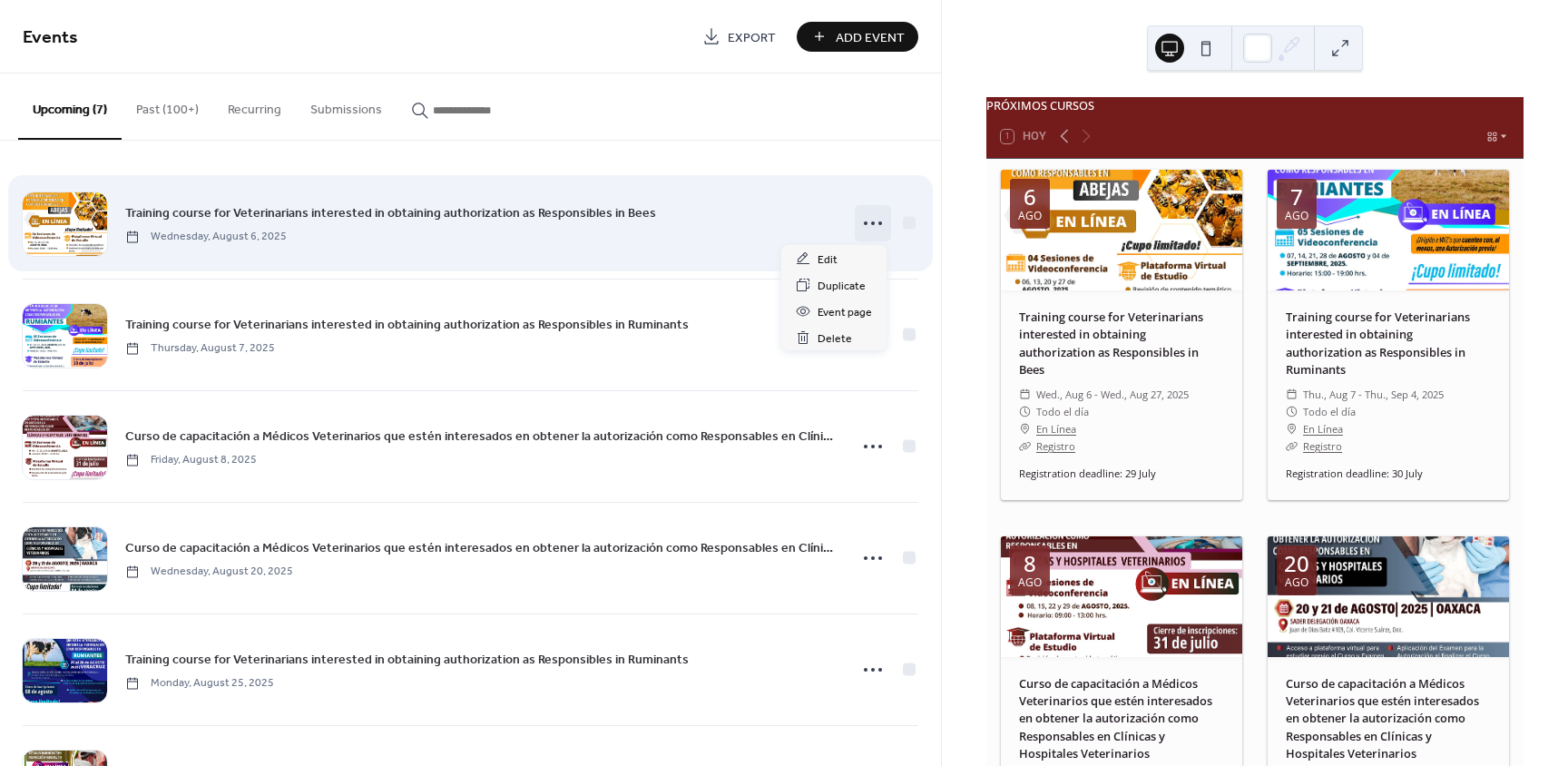 click 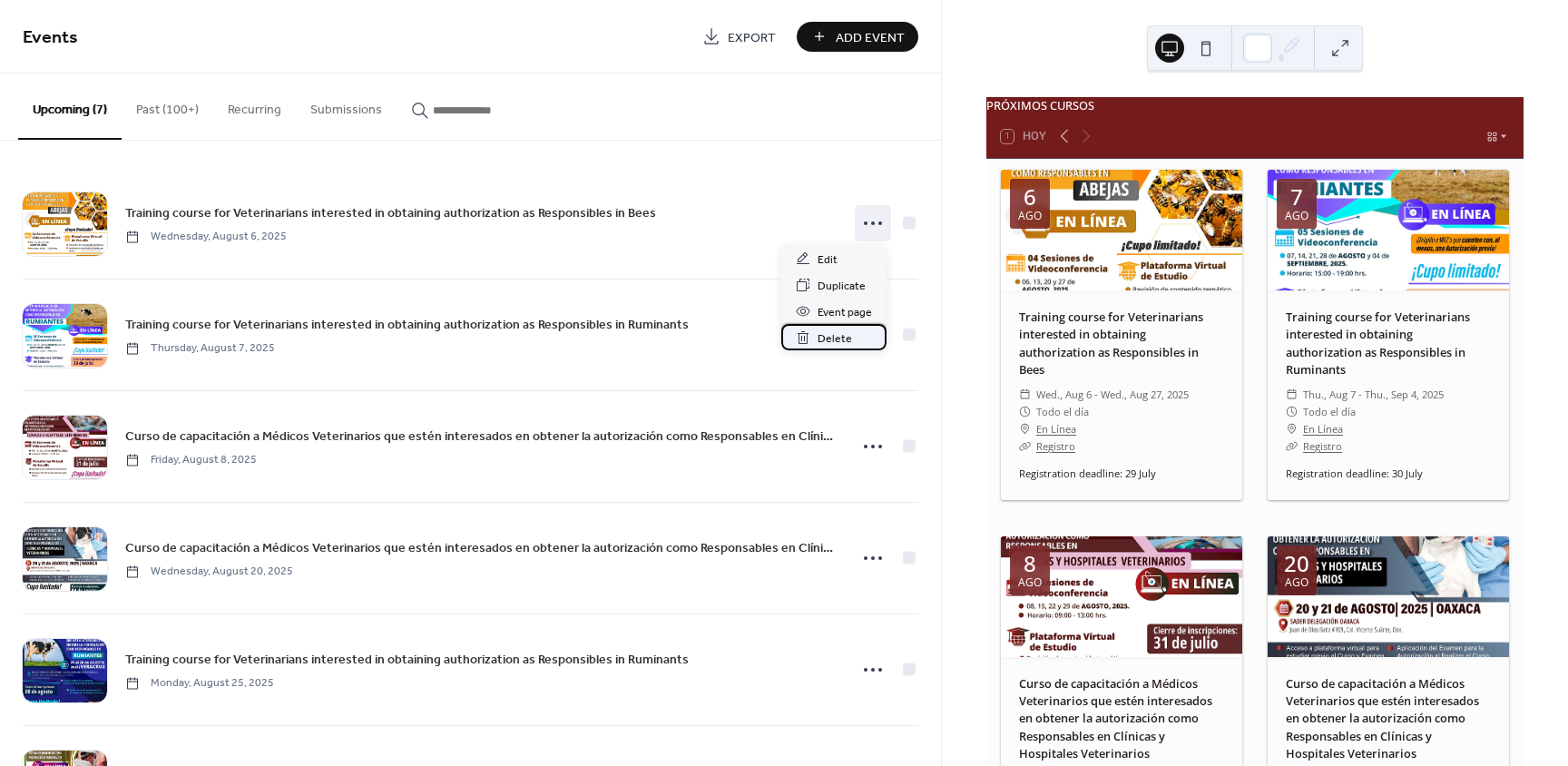 click on "Delete" at bounding box center [834, 337] 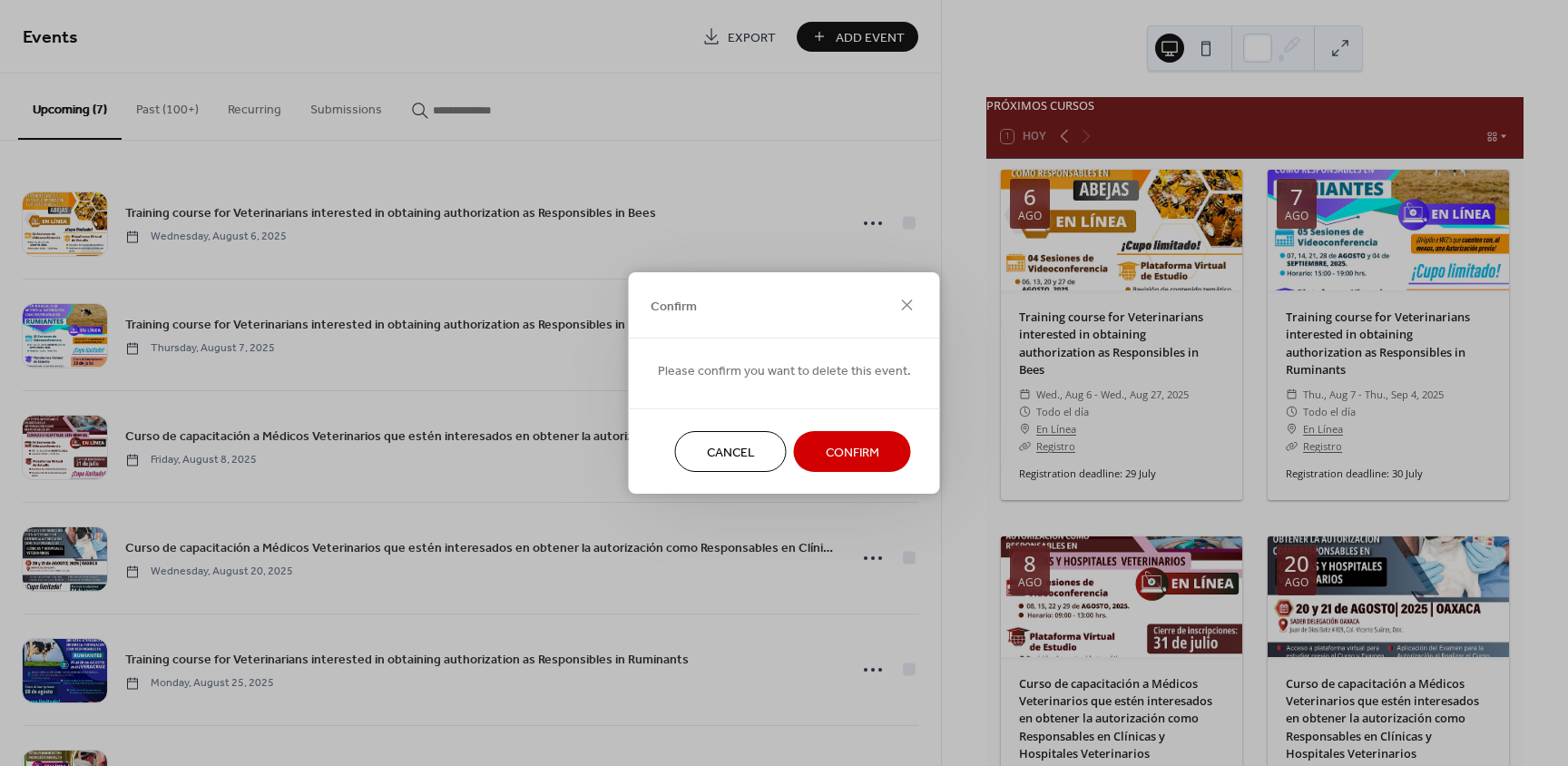 click on "Confirm" at bounding box center (852, 453) 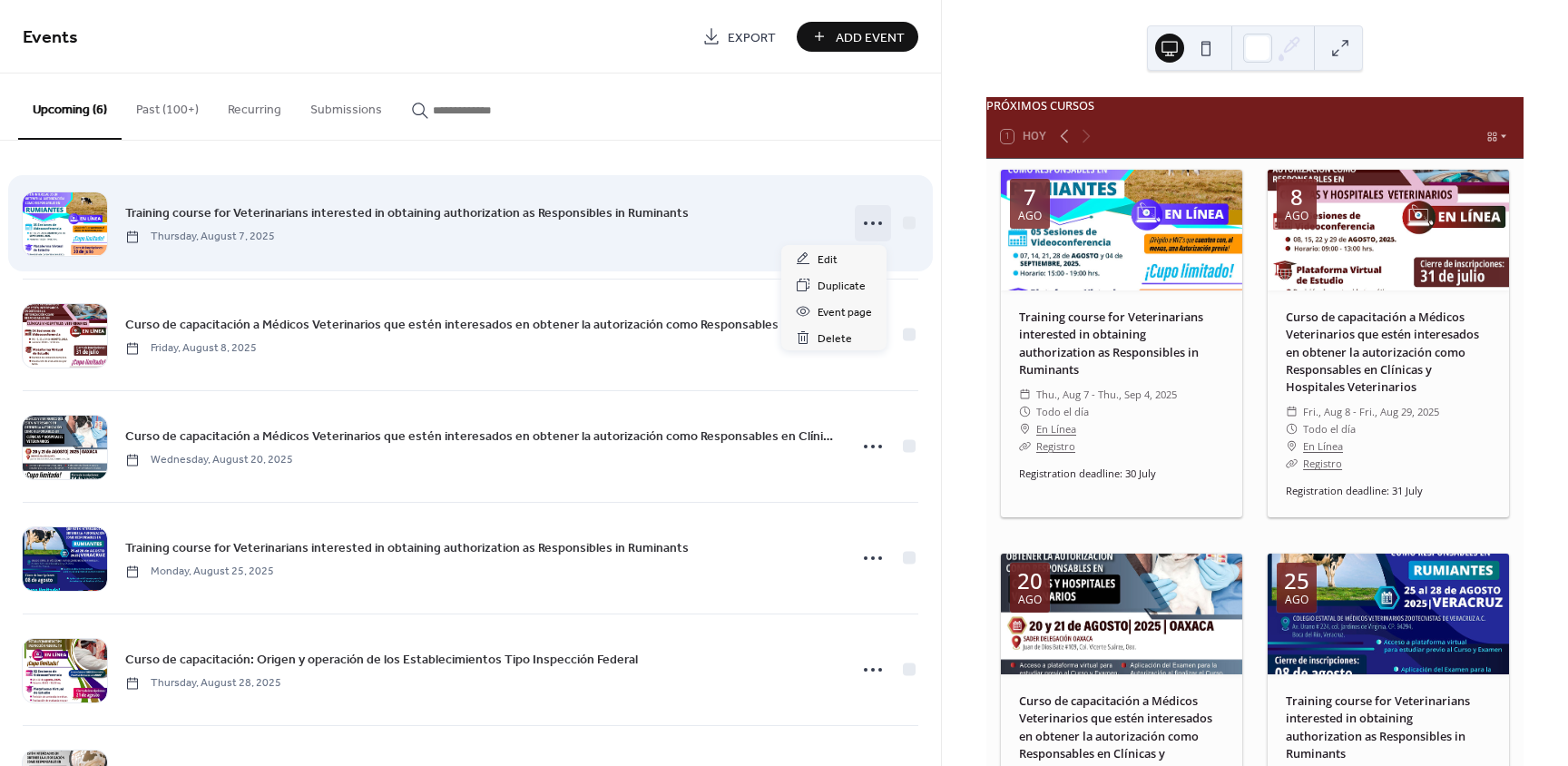 click 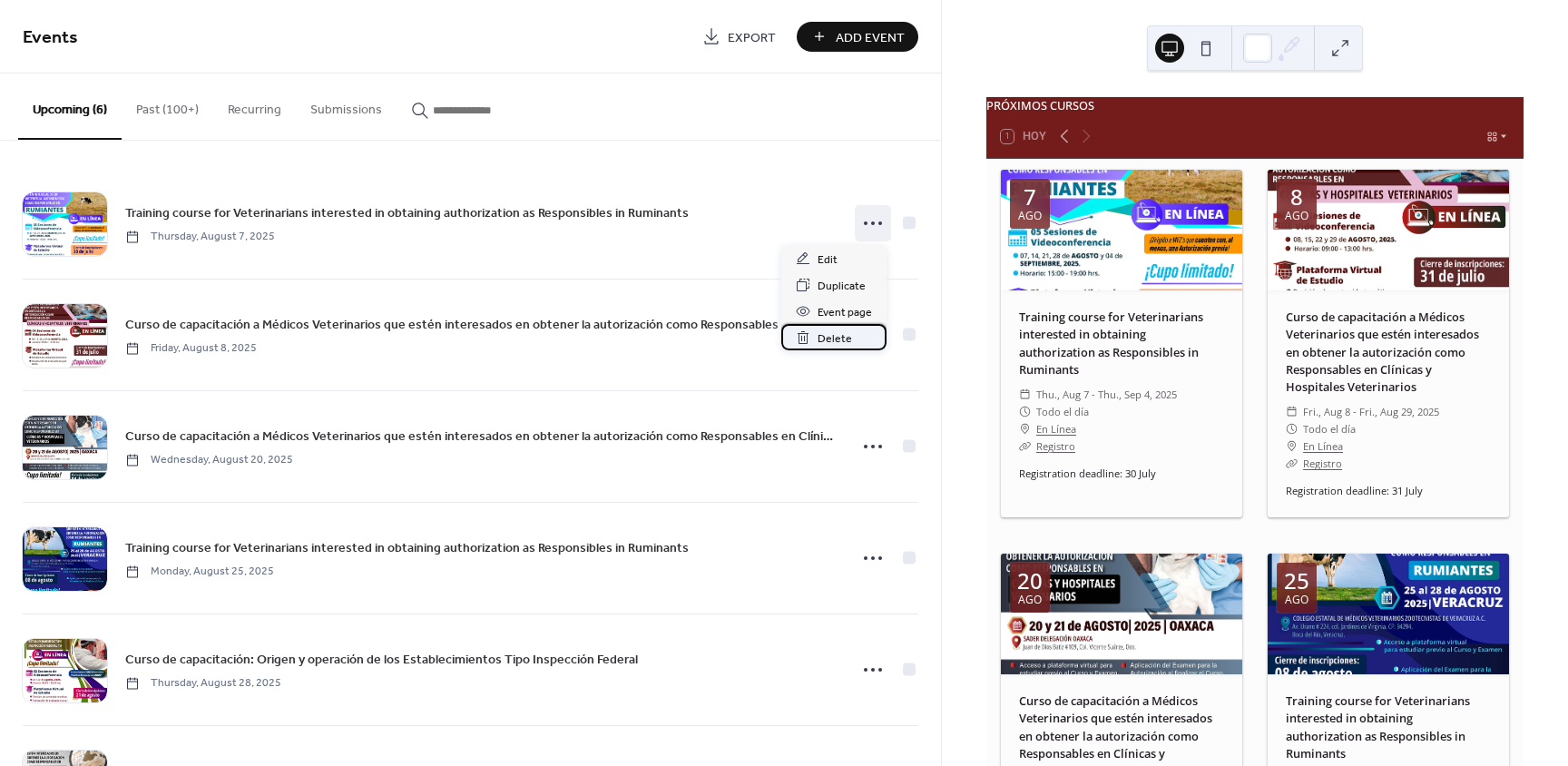click on "Delete" at bounding box center (835, 339) 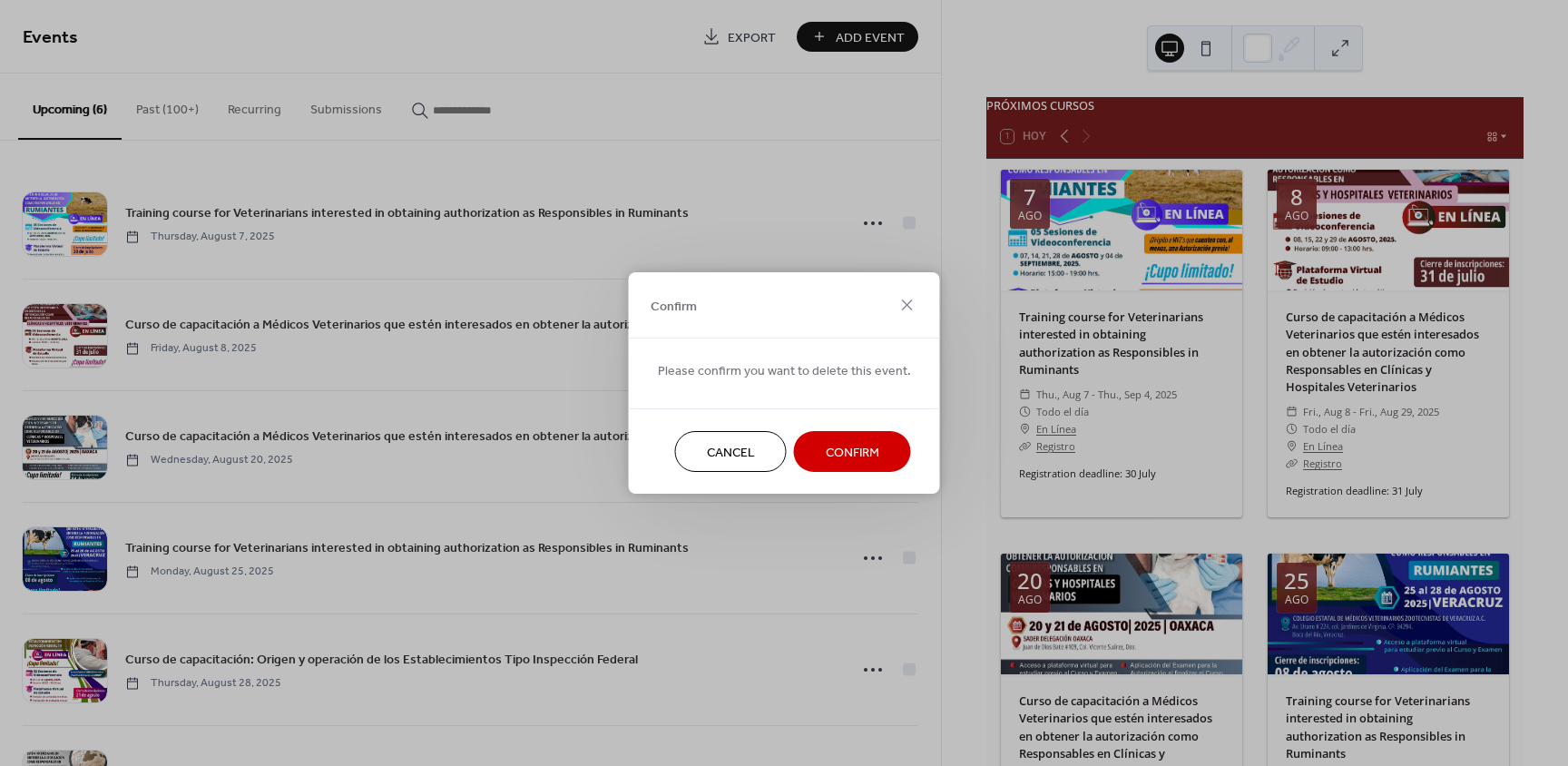 click on "Confirm" at bounding box center [852, 453] 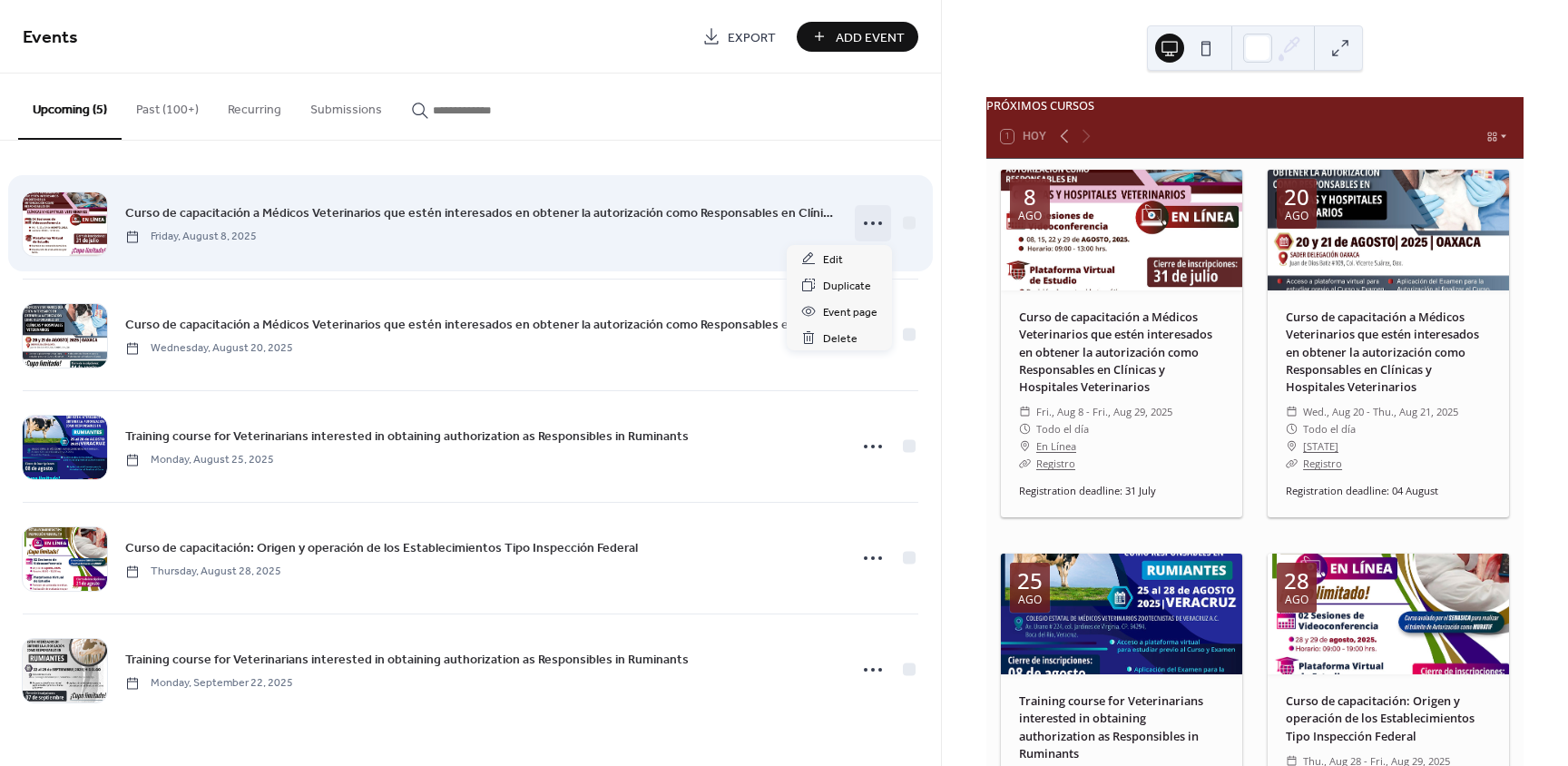 click 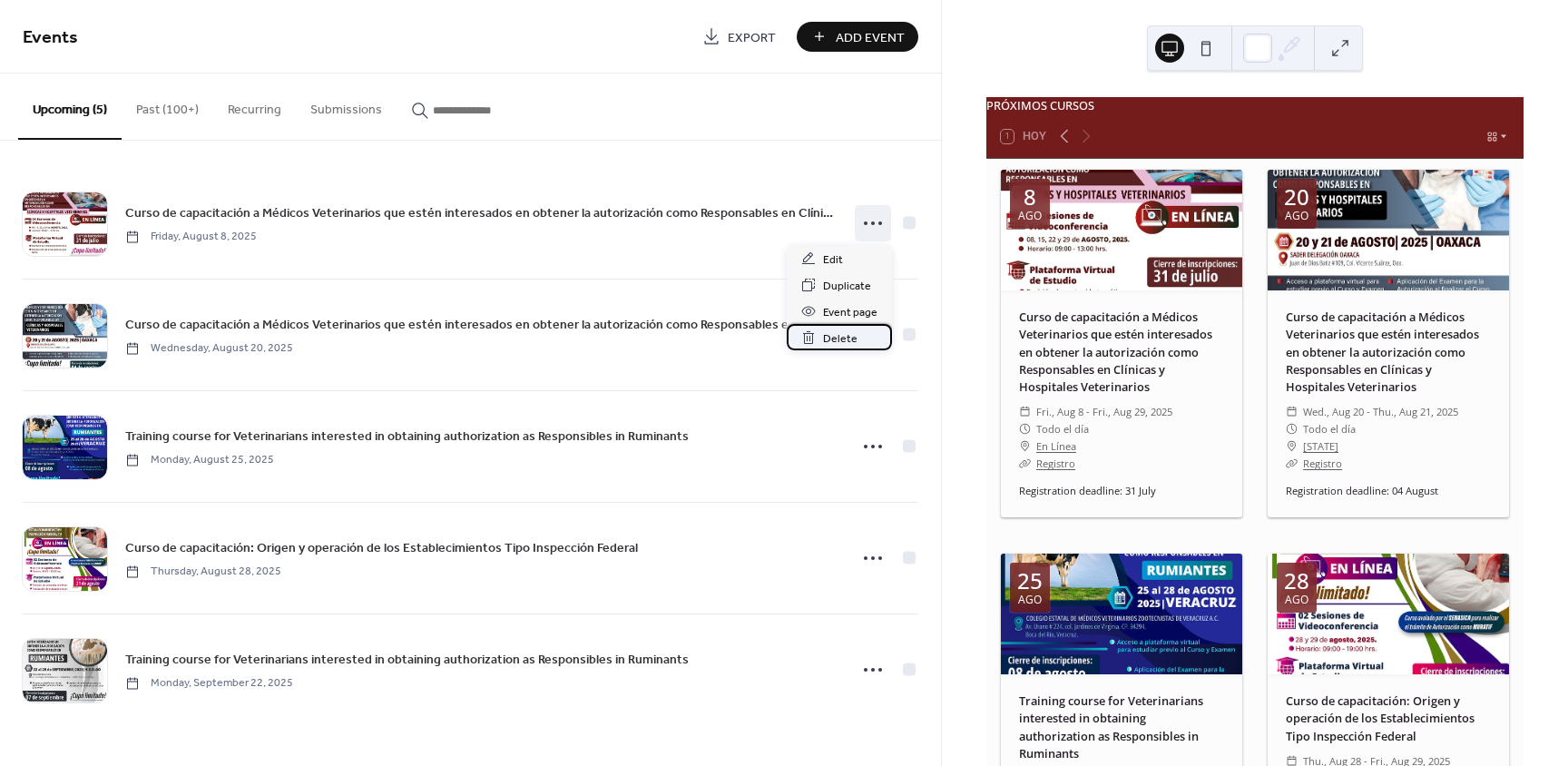 click on "Delete" at bounding box center [840, 339] 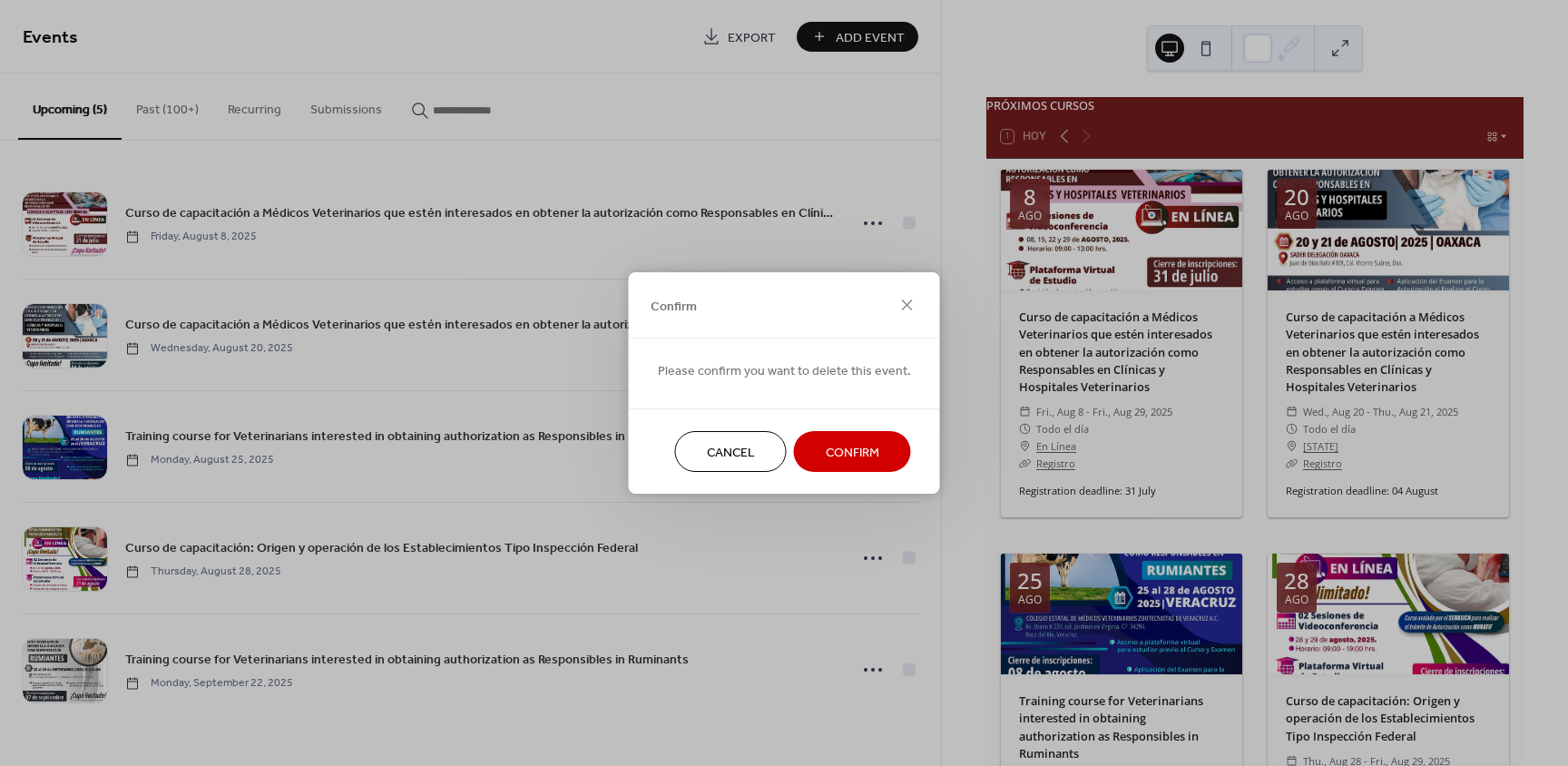 click on "Confirm" at bounding box center (852, 453) 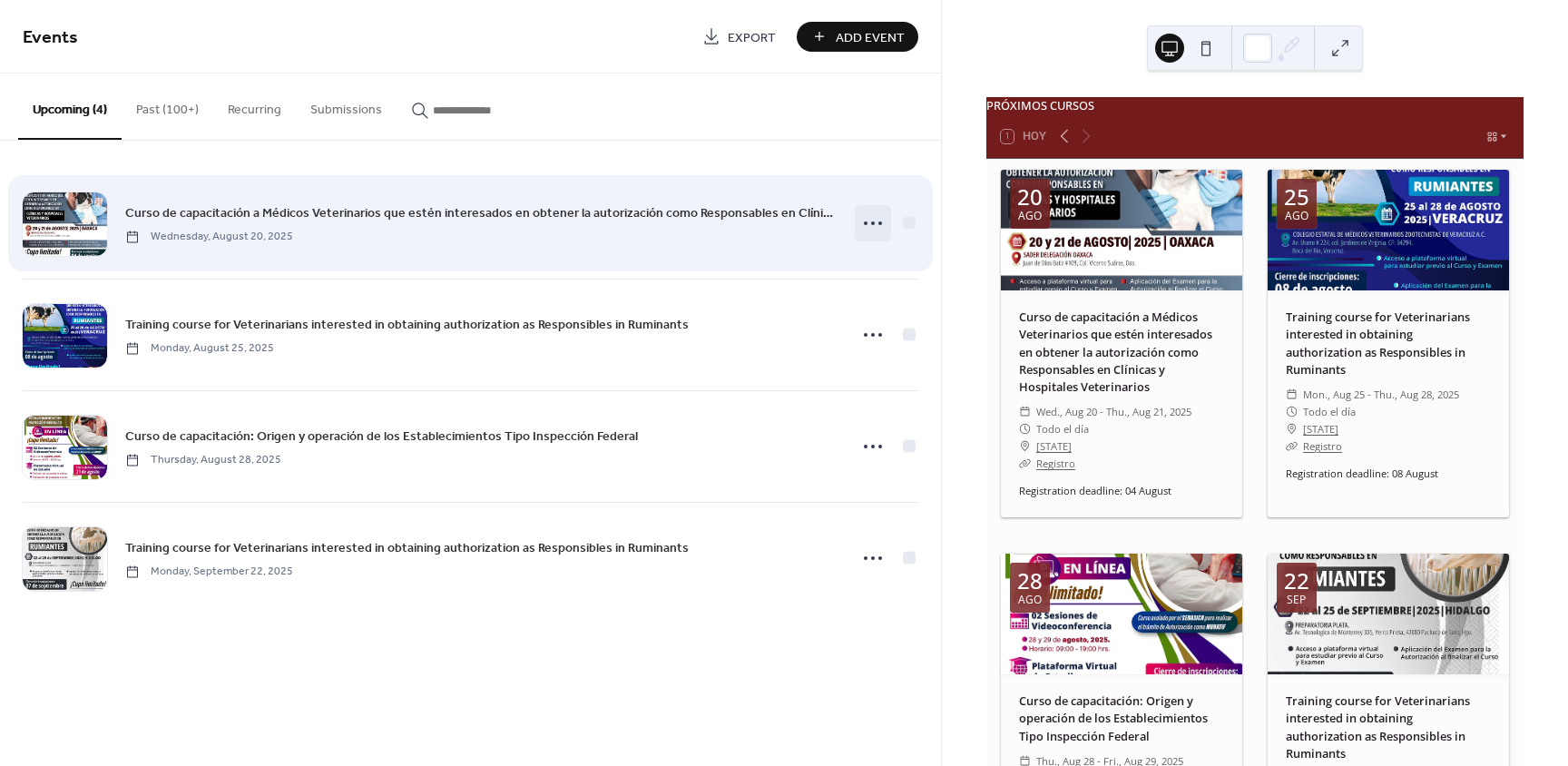 click 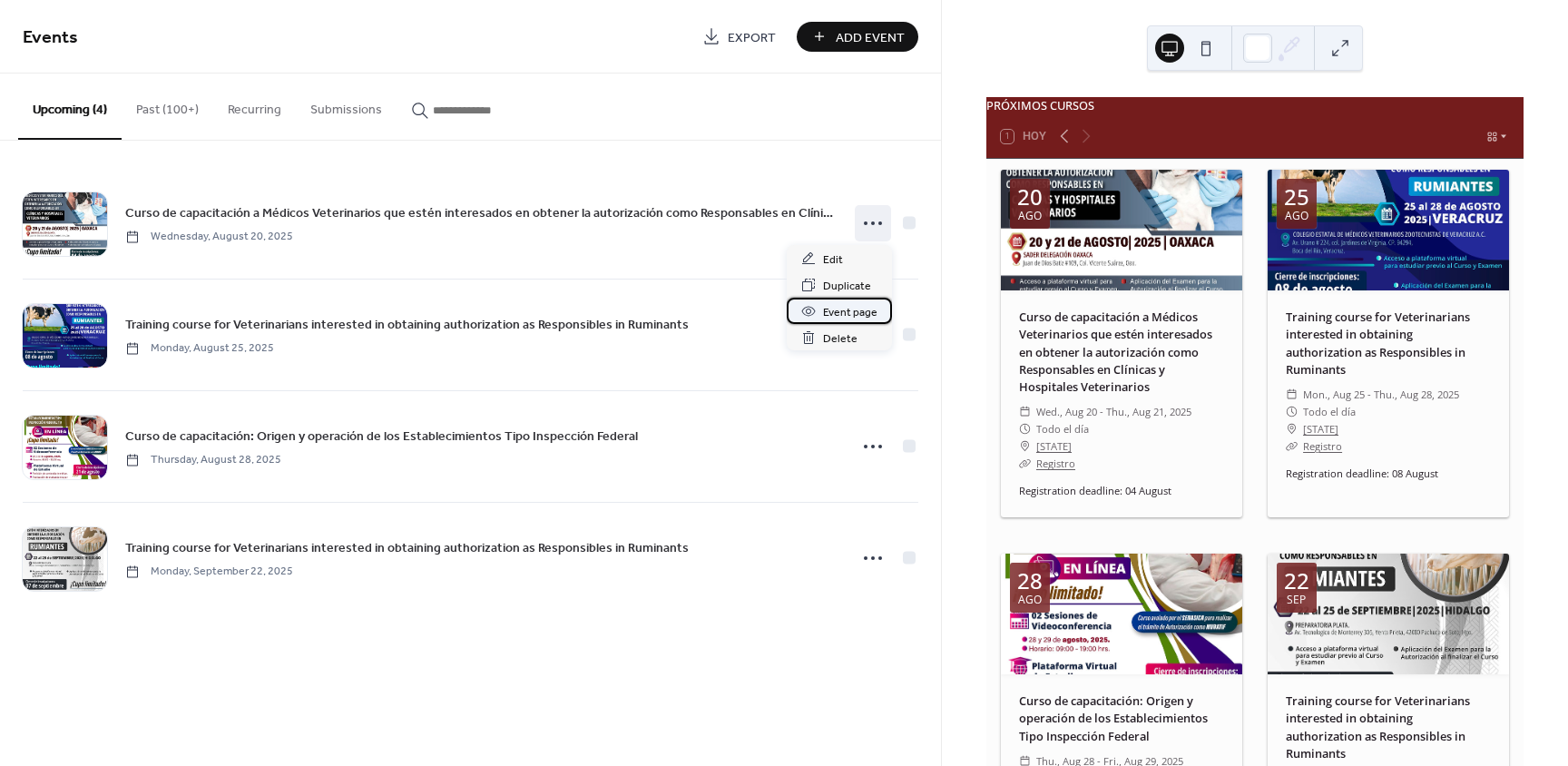click on "Event page" at bounding box center [839, 310] 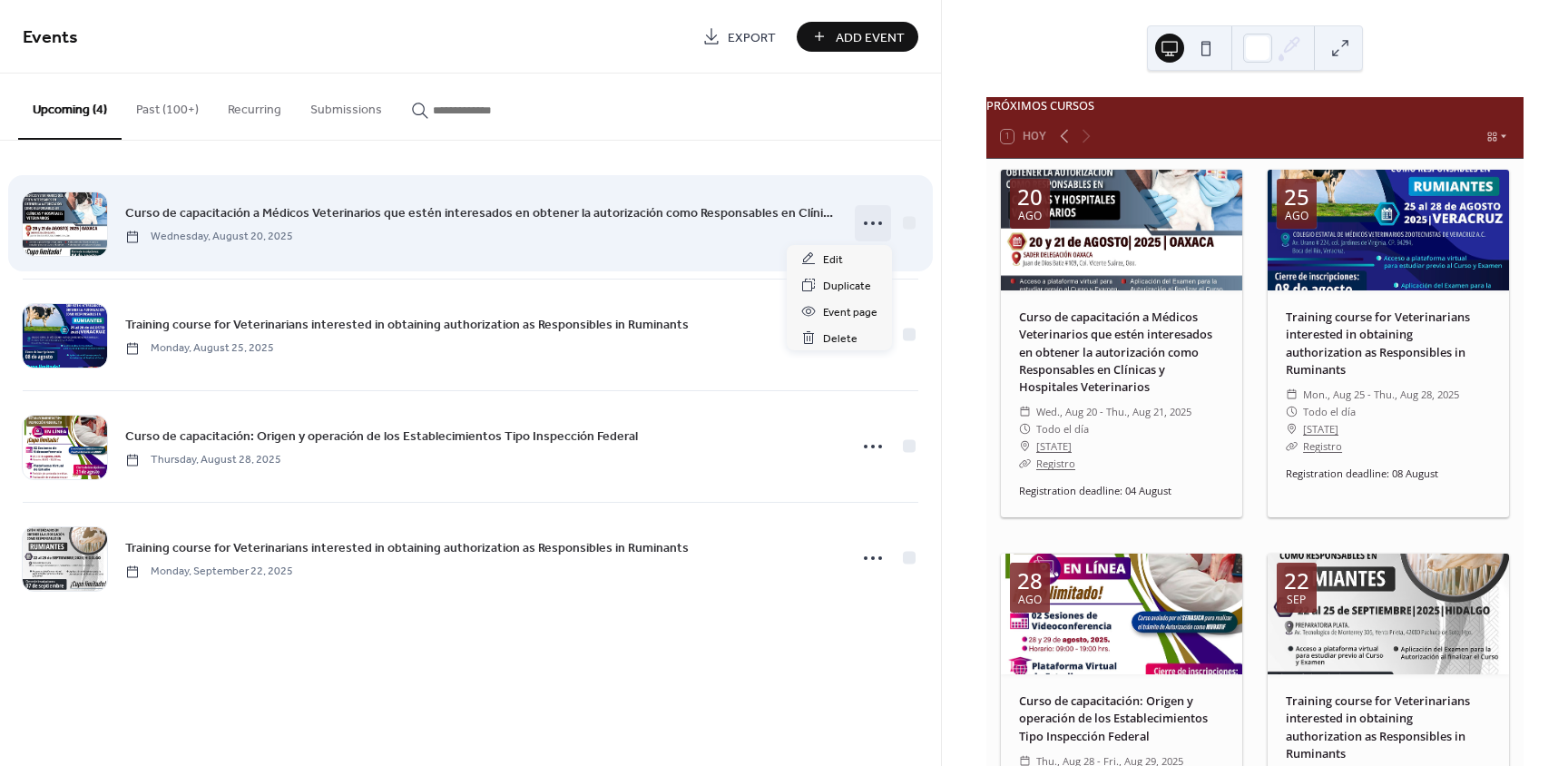 click 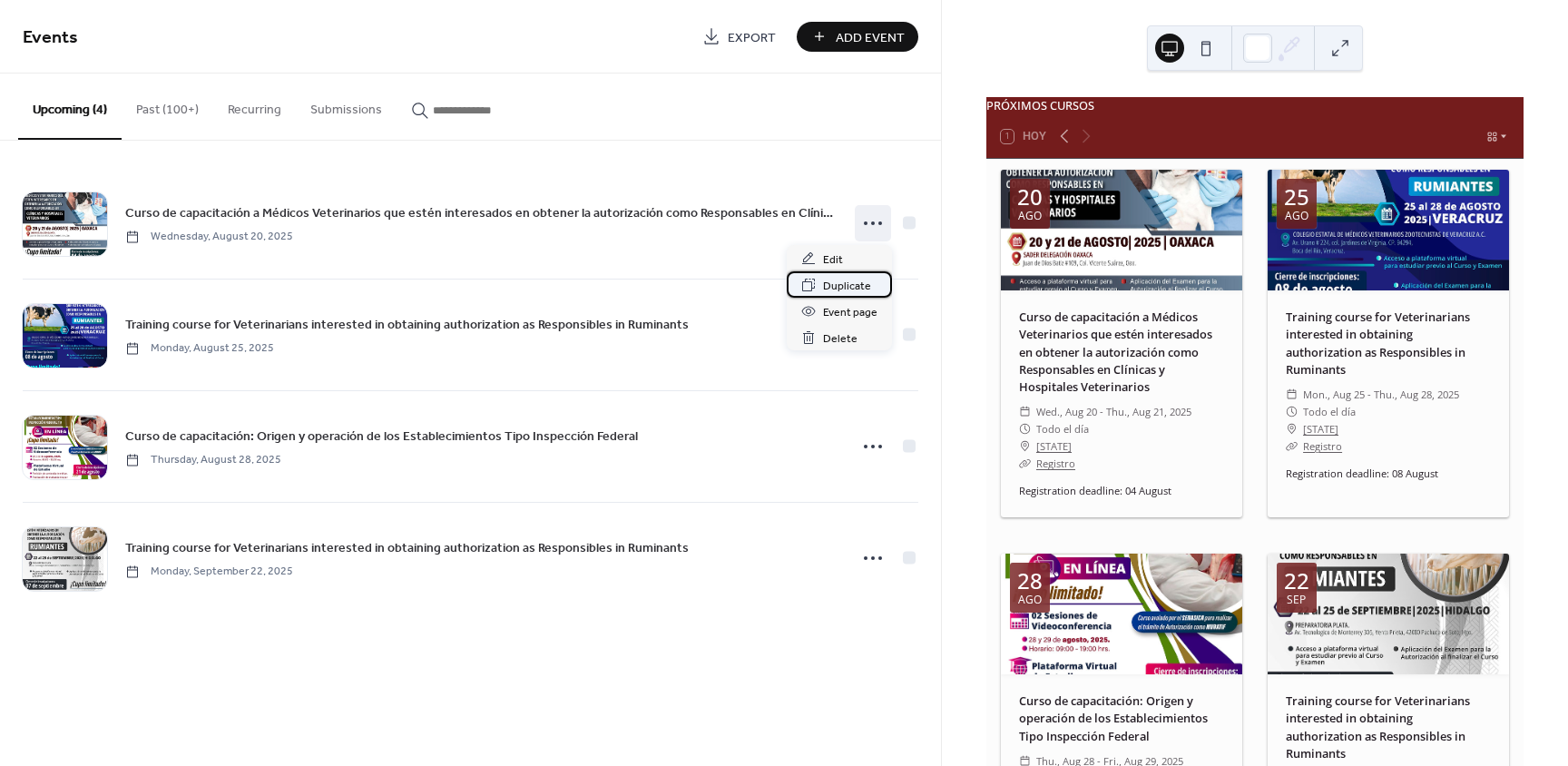 click on "Duplicate" at bounding box center (847, 286) 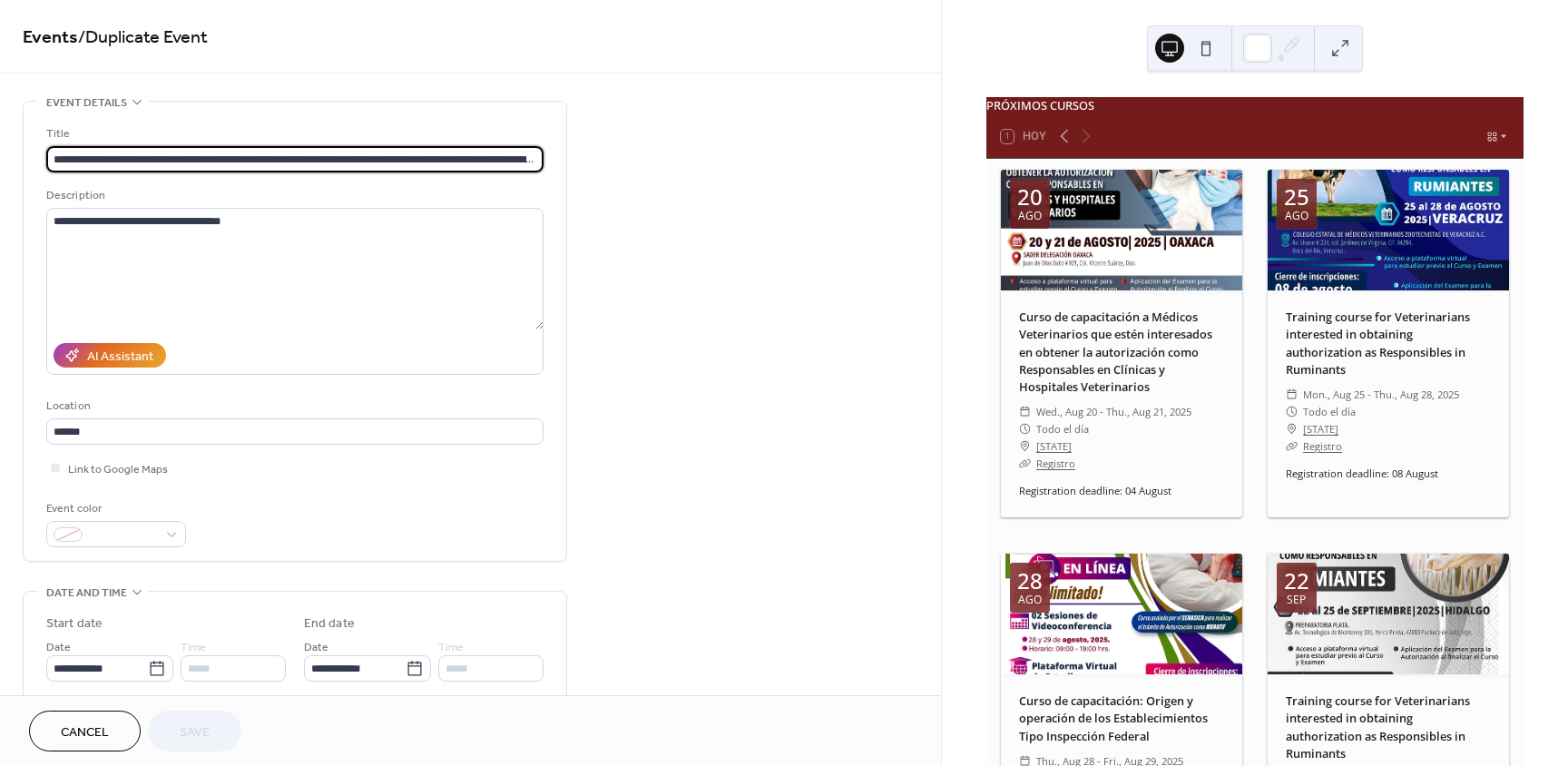 scroll, scrollTop: 0, scrollLeft: 239, axis: horizontal 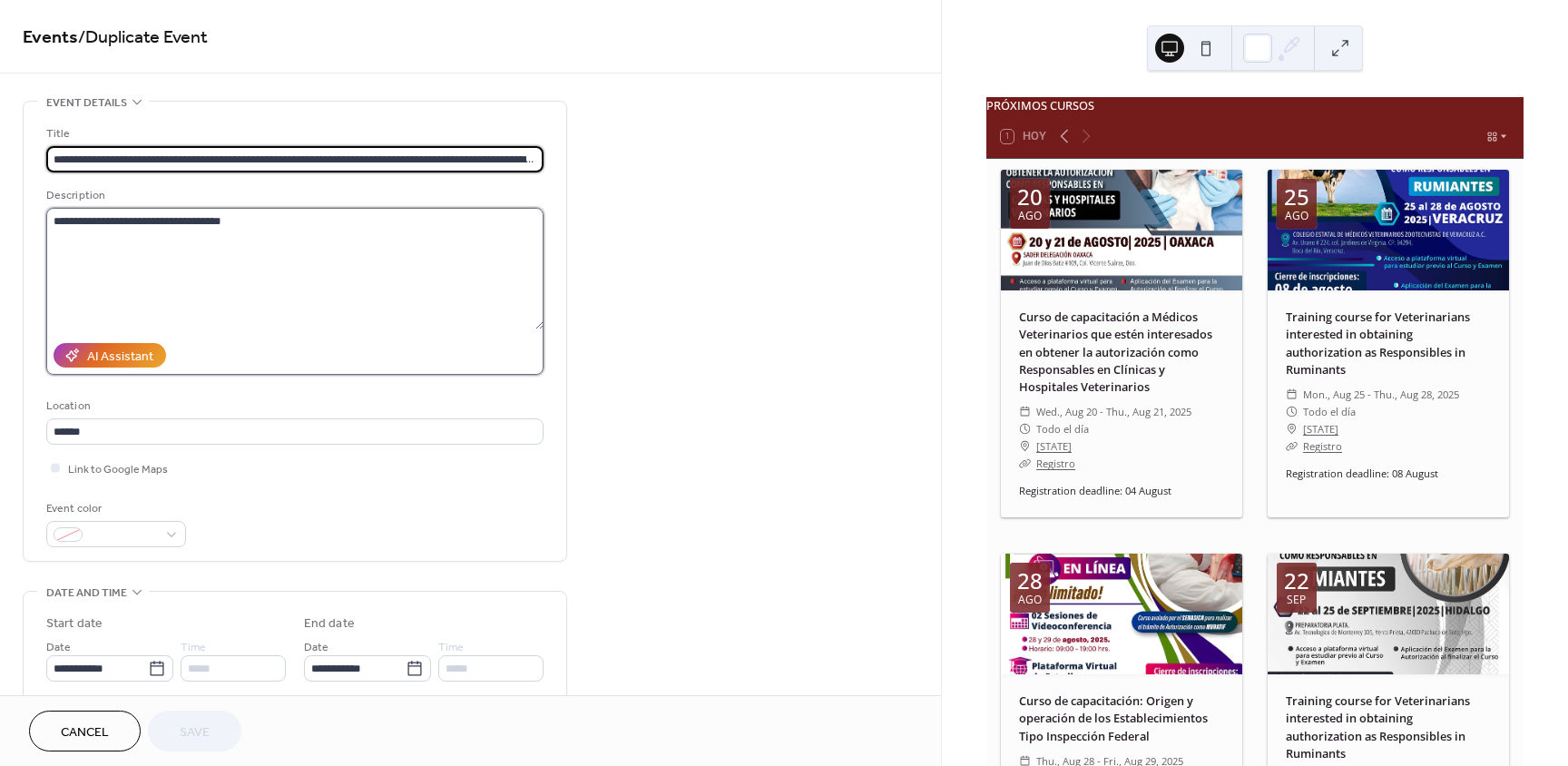 click on "**********" at bounding box center [295, 269] 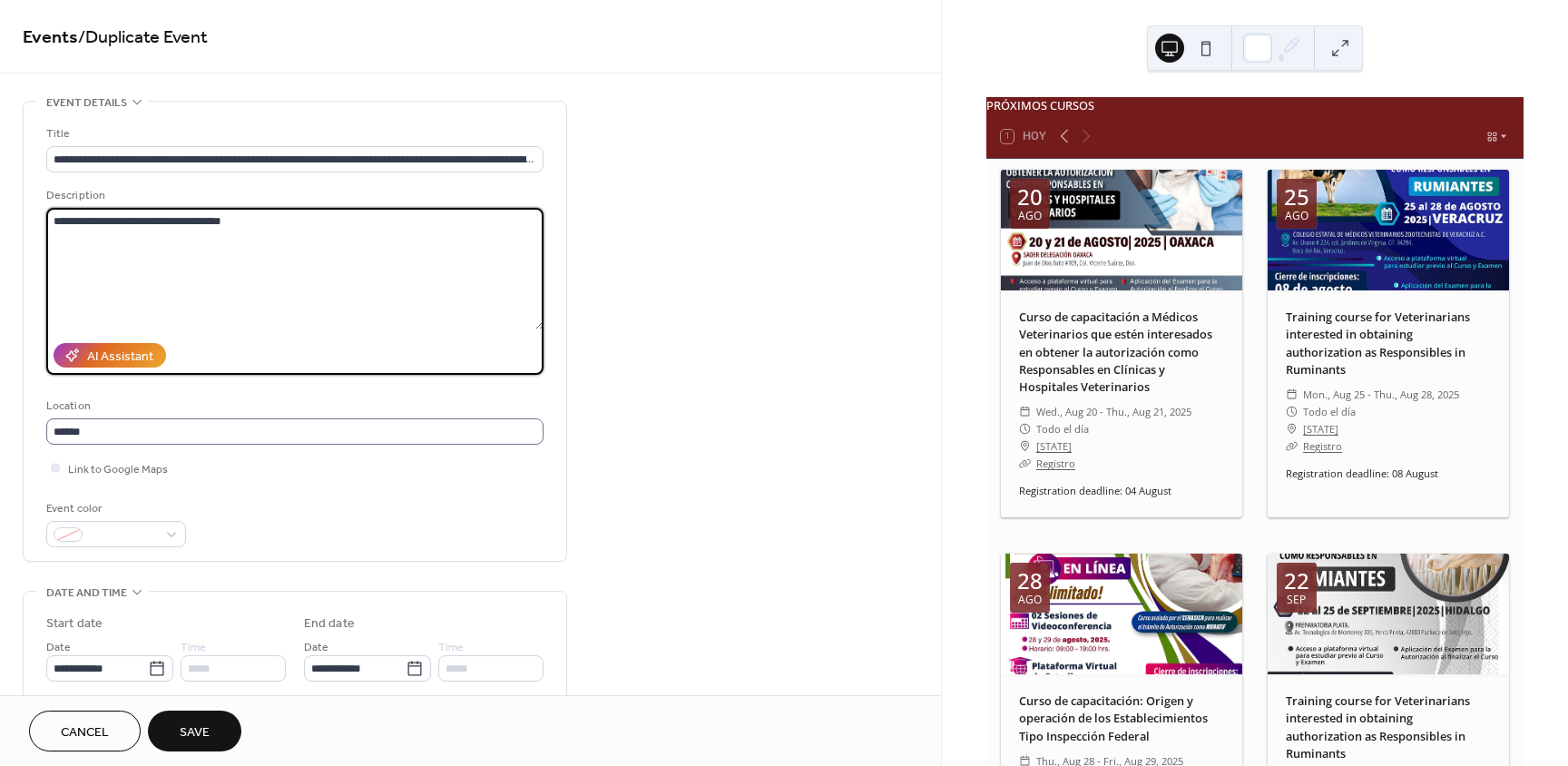 type on "**********" 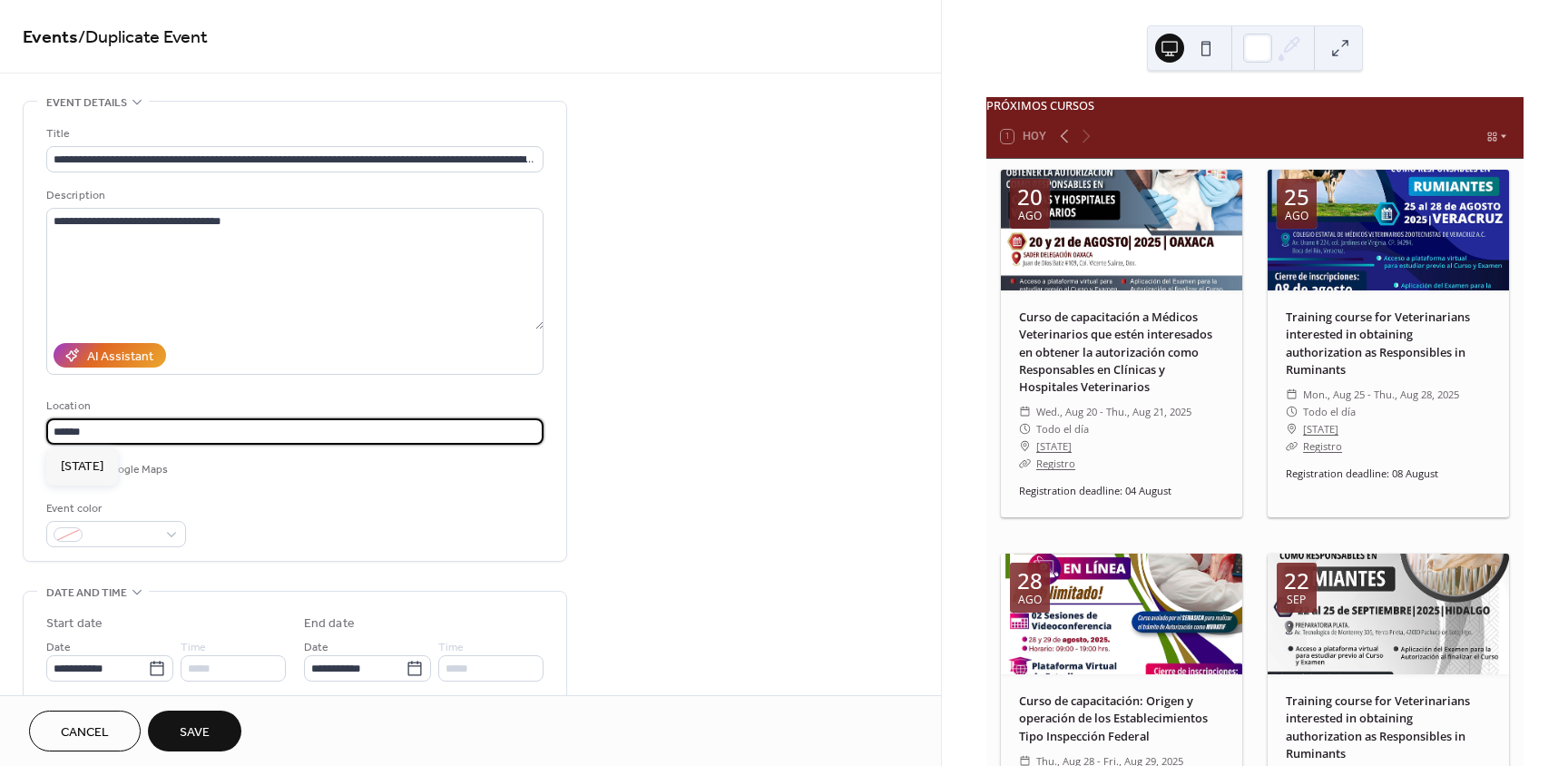 drag, startPoint x: 223, startPoint y: 425, endPoint x: -6, endPoint y: 442, distance: 229.63014 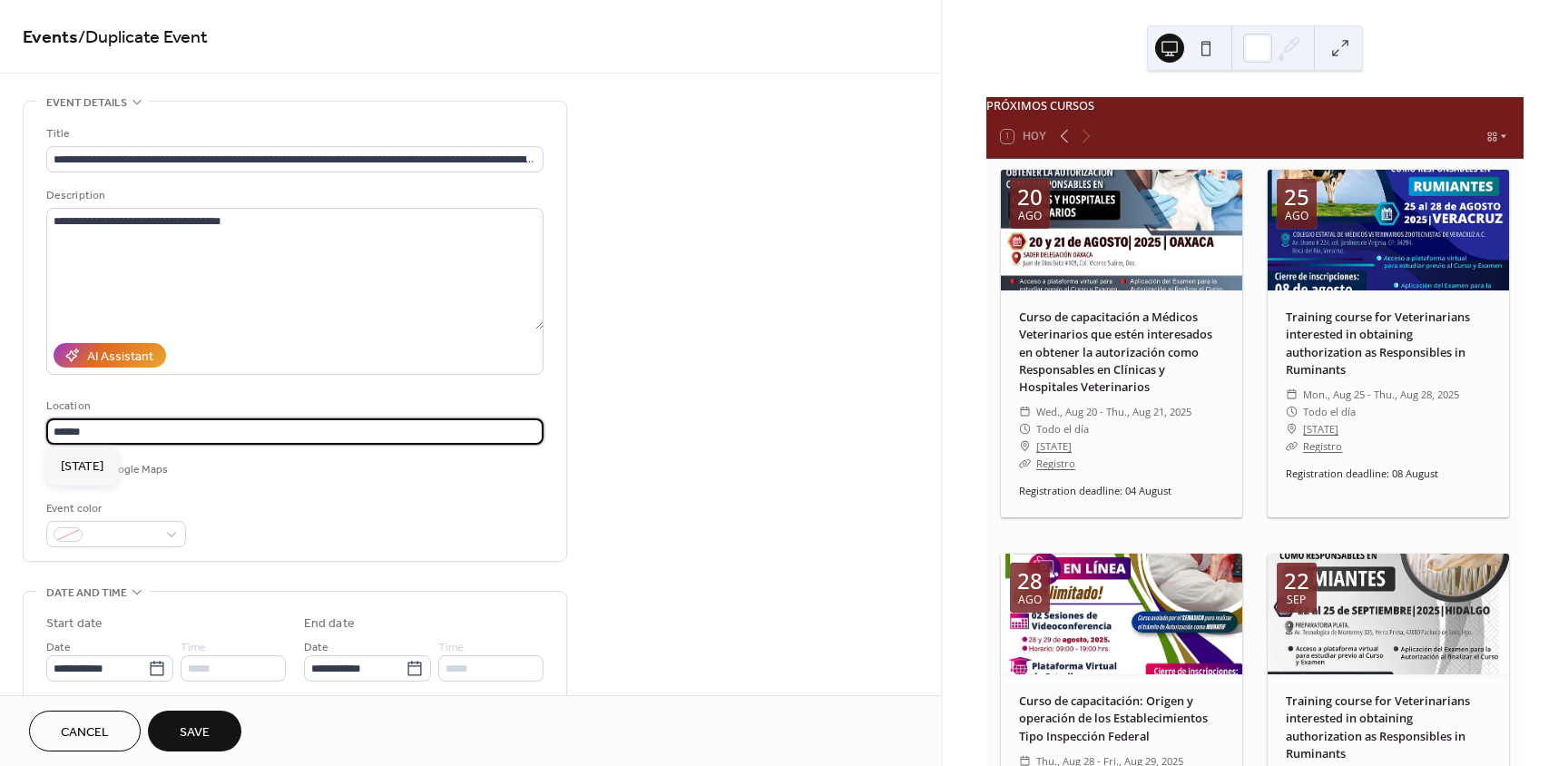 click on "1 Today 20 Aug Training course for Veterinarians interested in obtaining authorization as Responsibles in Veterinary Clinics and Hospitals ​ wed., aug 20 - thu., aug 21, 2025 ​ All day ​ [STATE] ​ Registration" at bounding box center [784, 383] 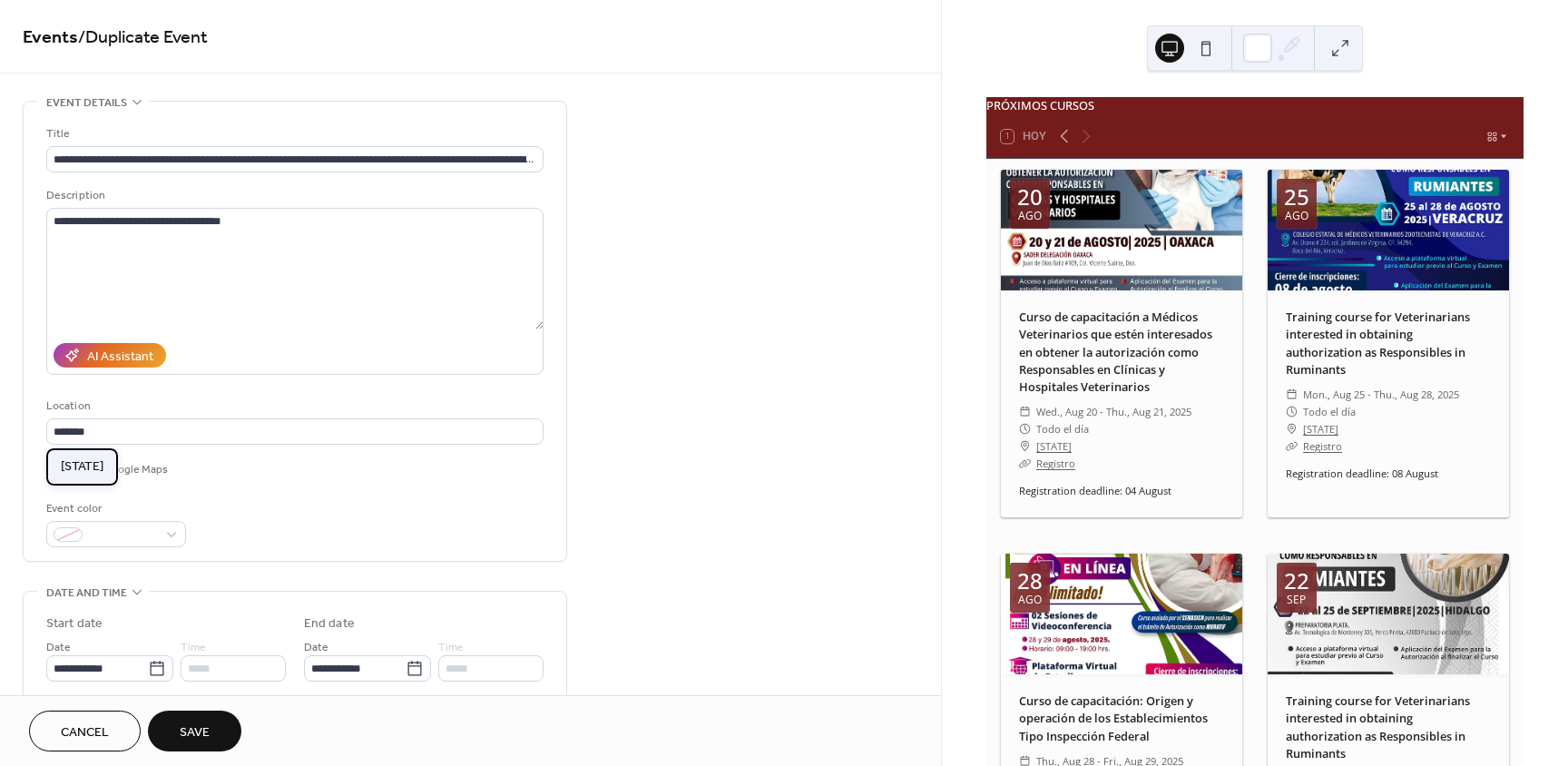 click on "[STATE]" at bounding box center (82, 466) 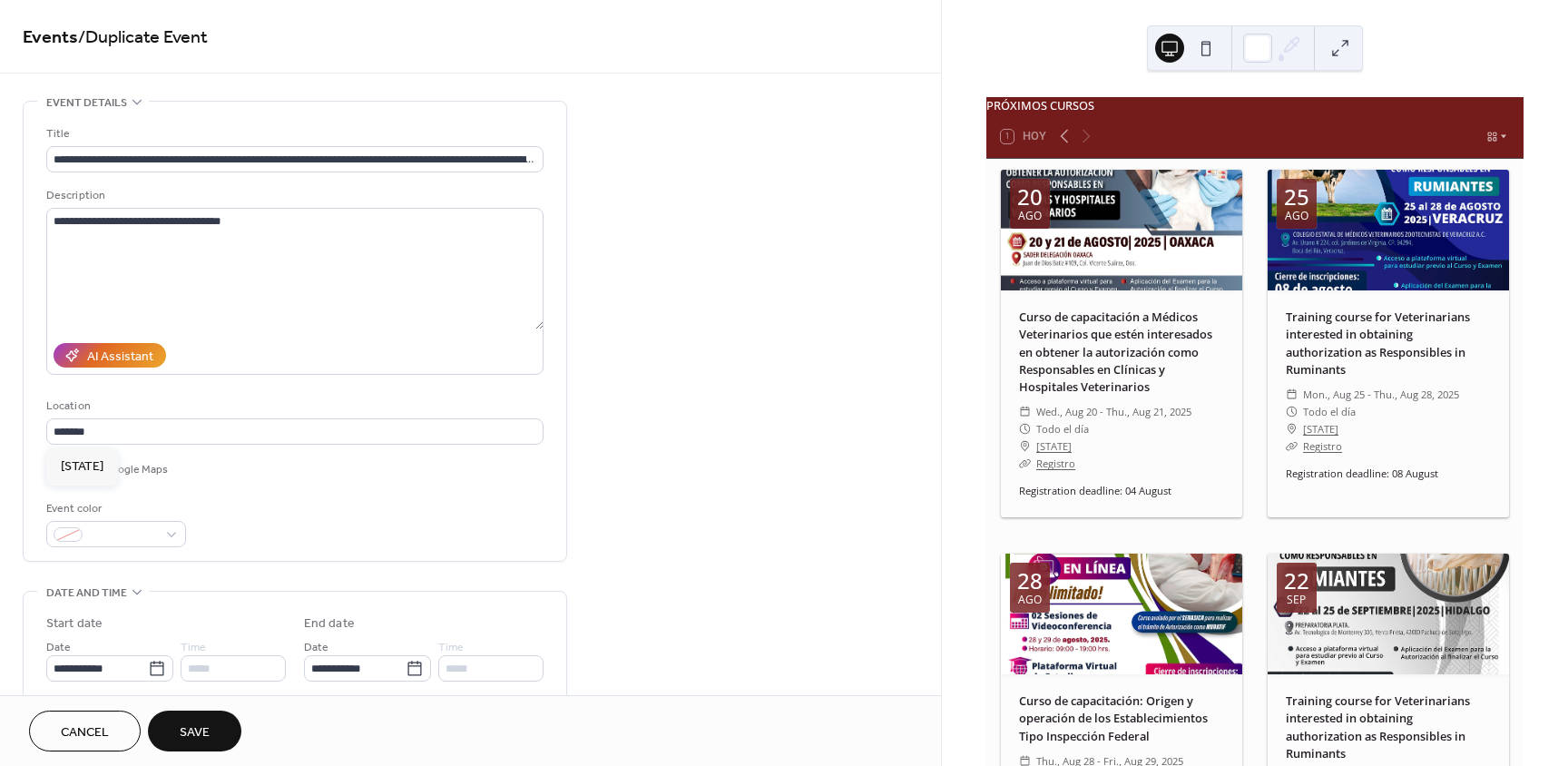 type on "*******" 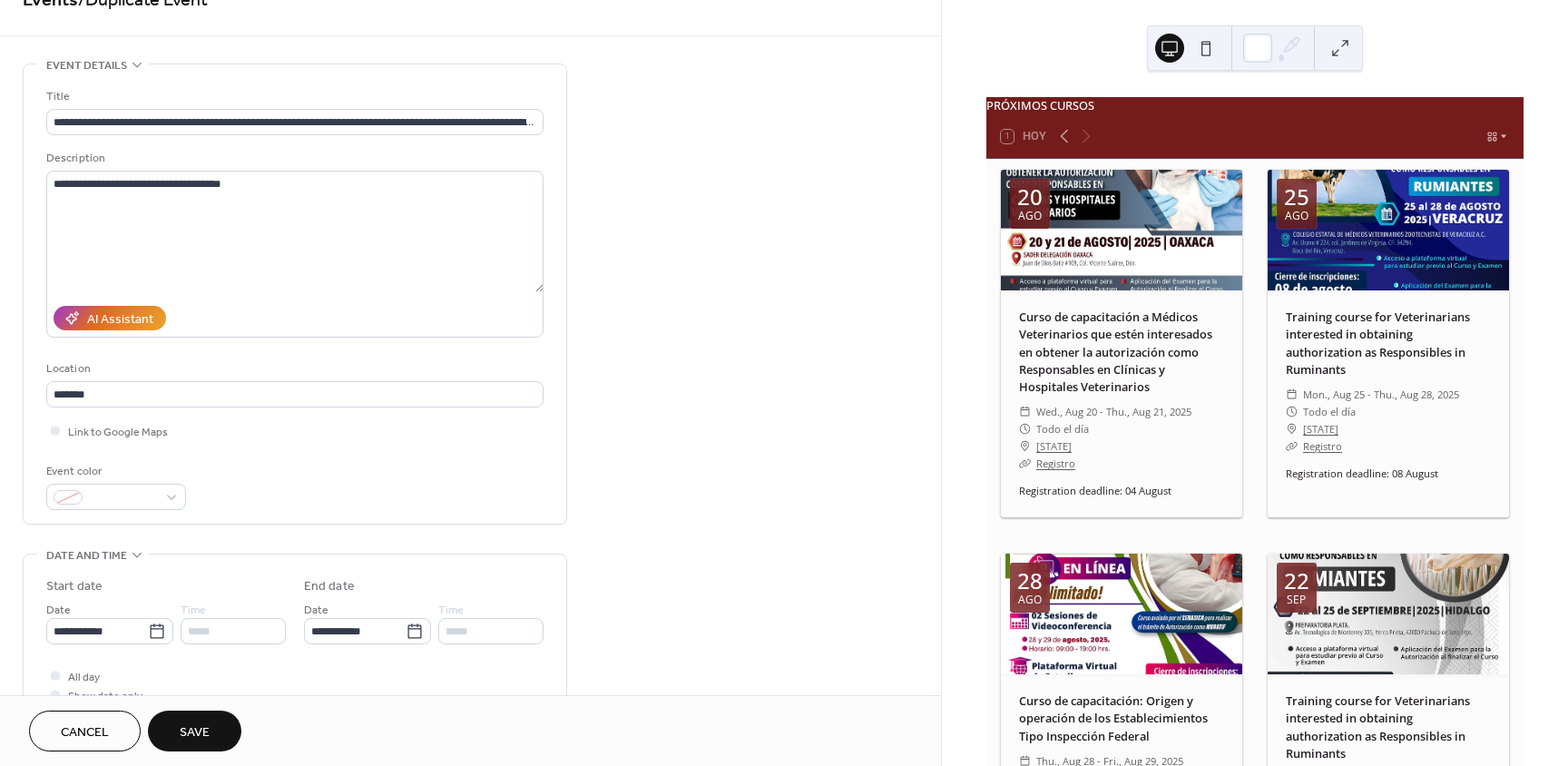 scroll, scrollTop: 272, scrollLeft: 0, axis: vertical 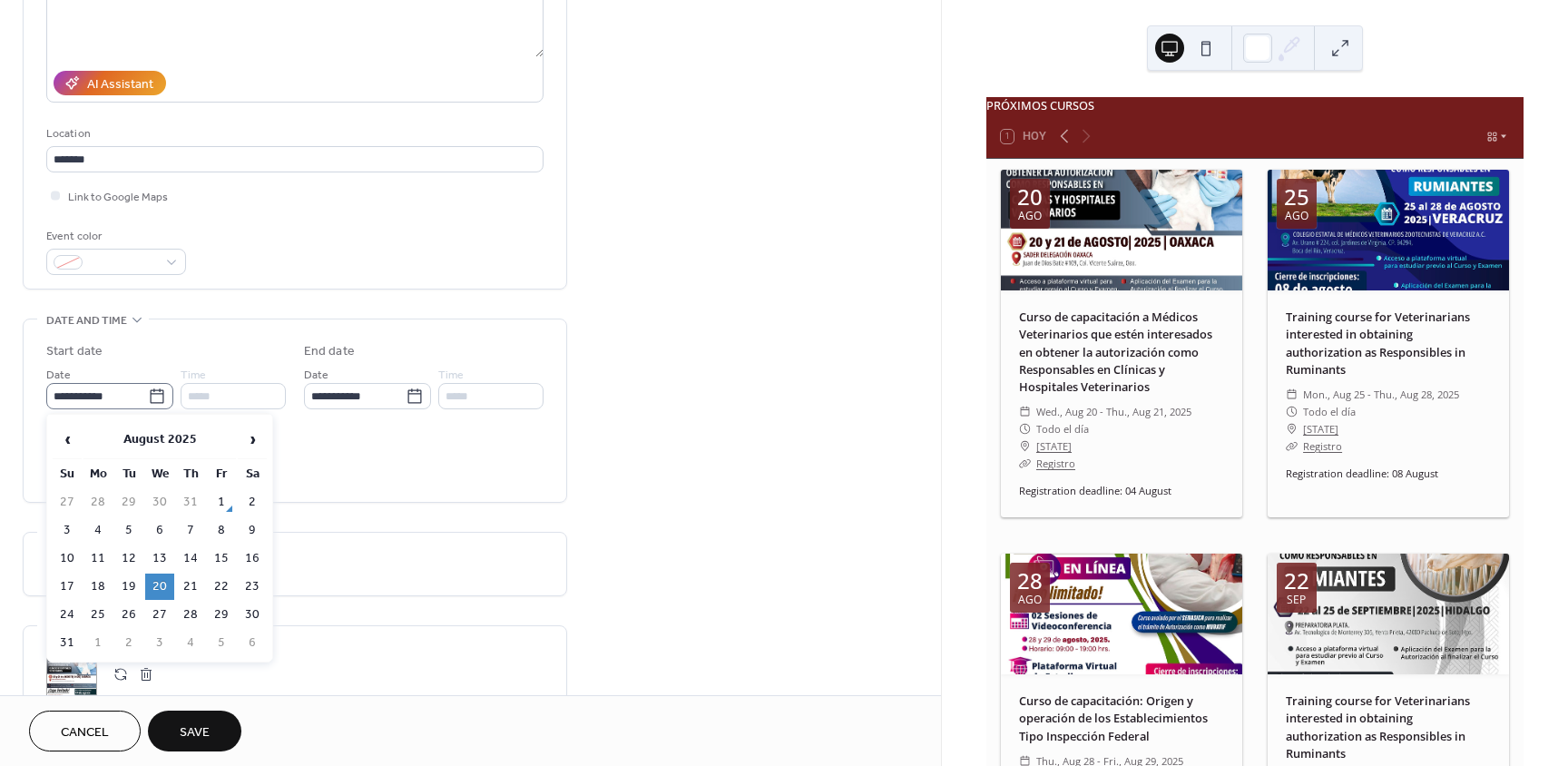 click 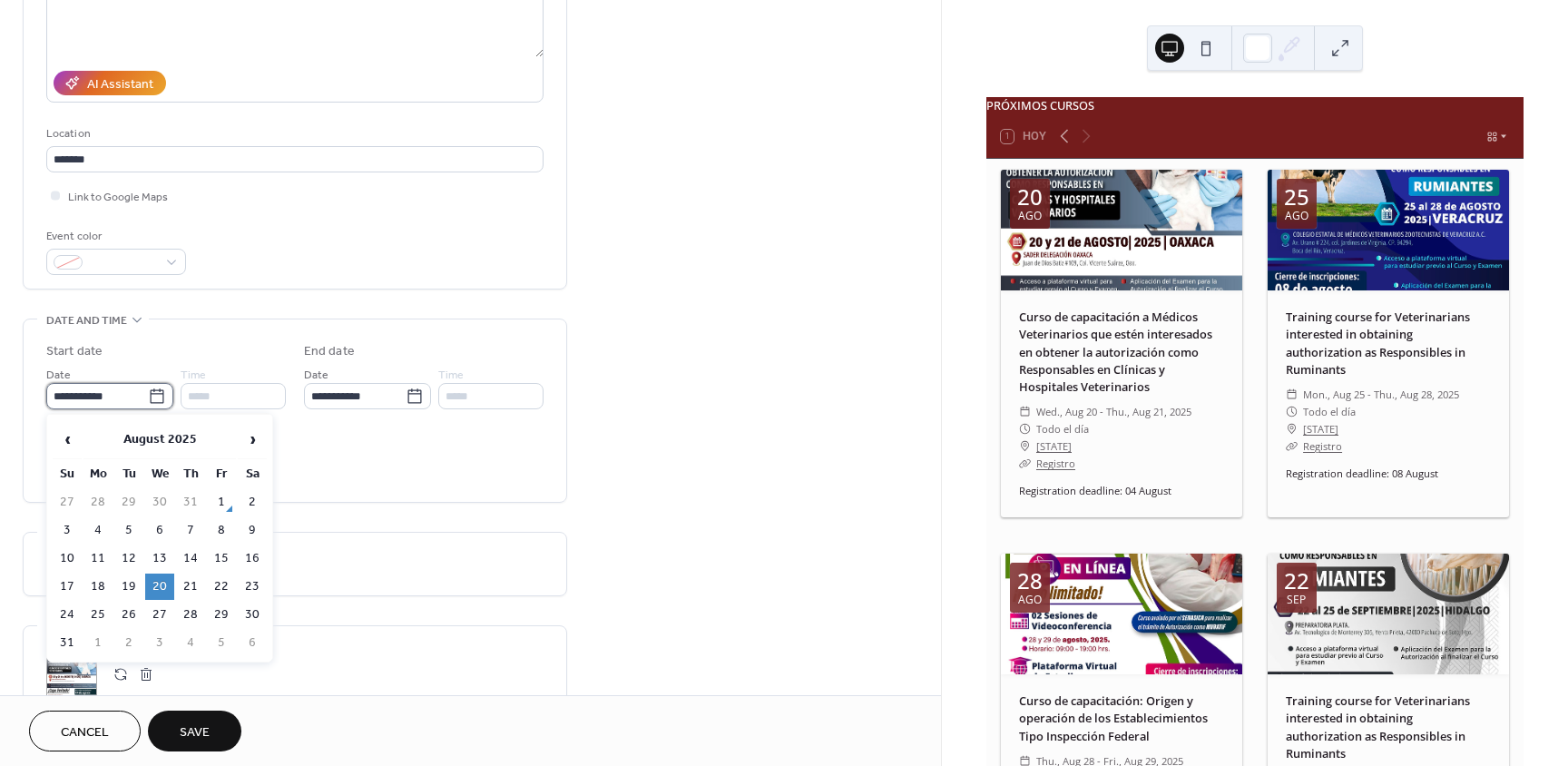 click on "**********" at bounding box center [97, 396] 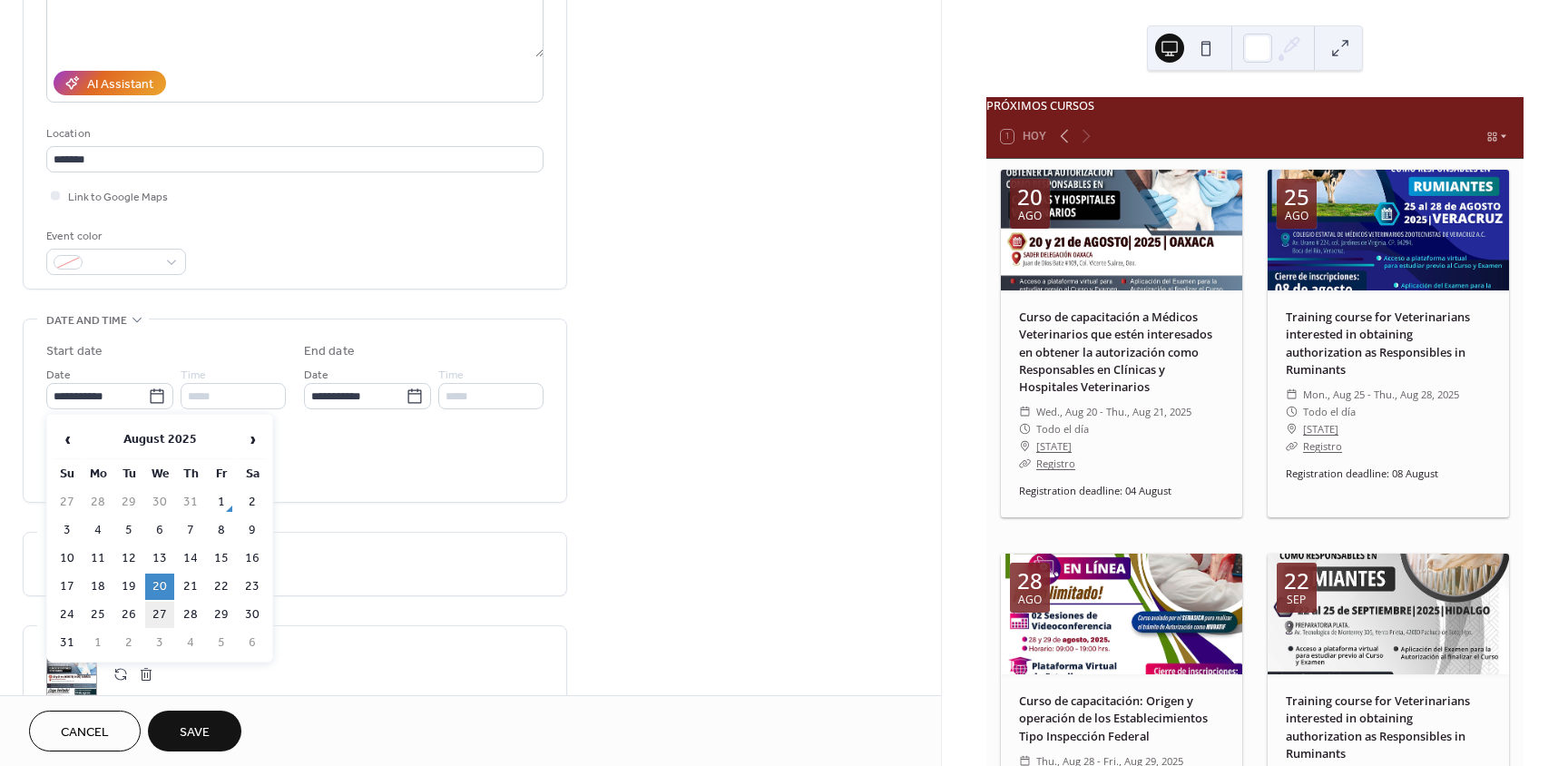 click on "27" at bounding box center [160, 614] 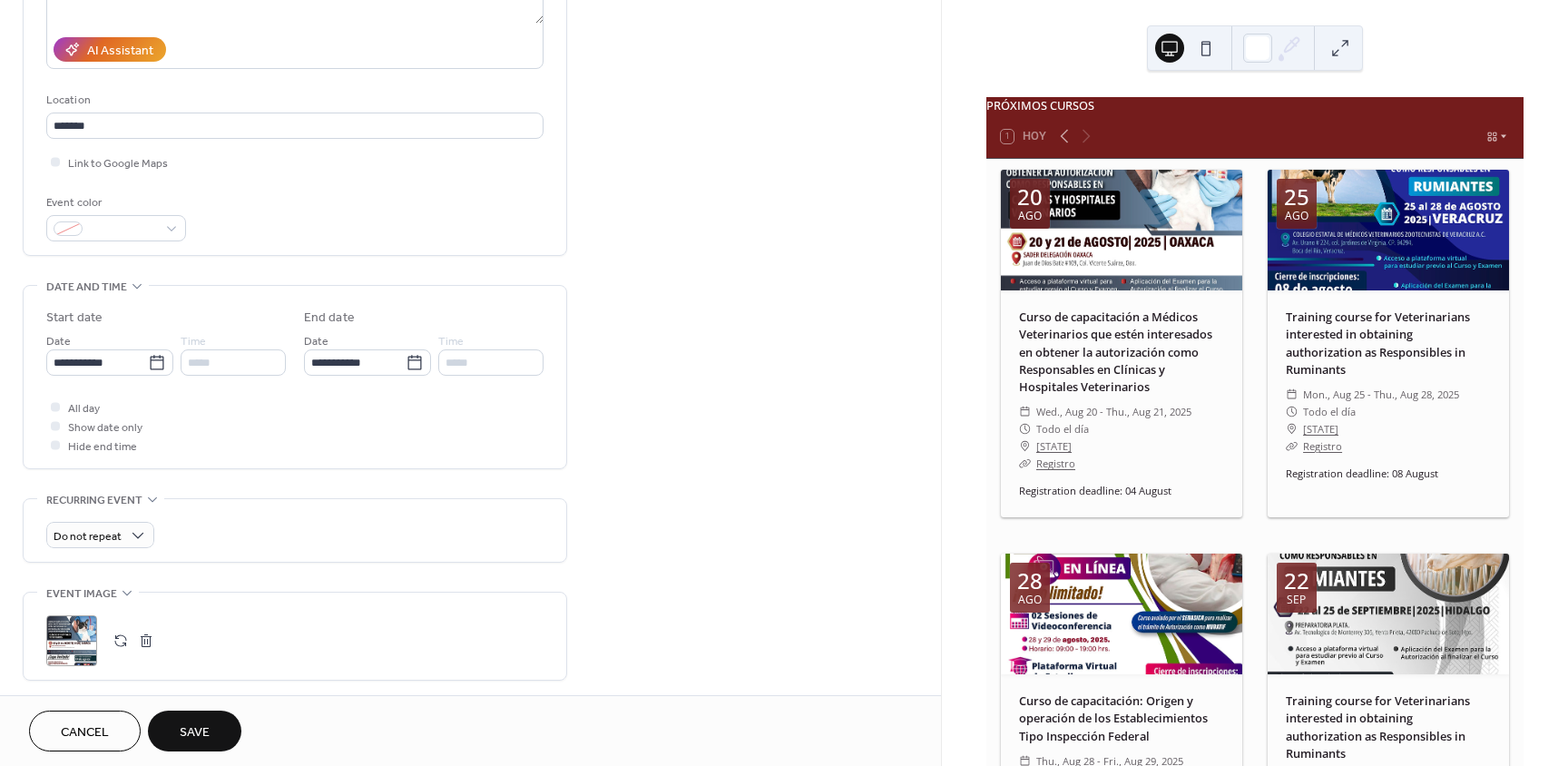 scroll, scrollTop: 545, scrollLeft: 0, axis: vertical 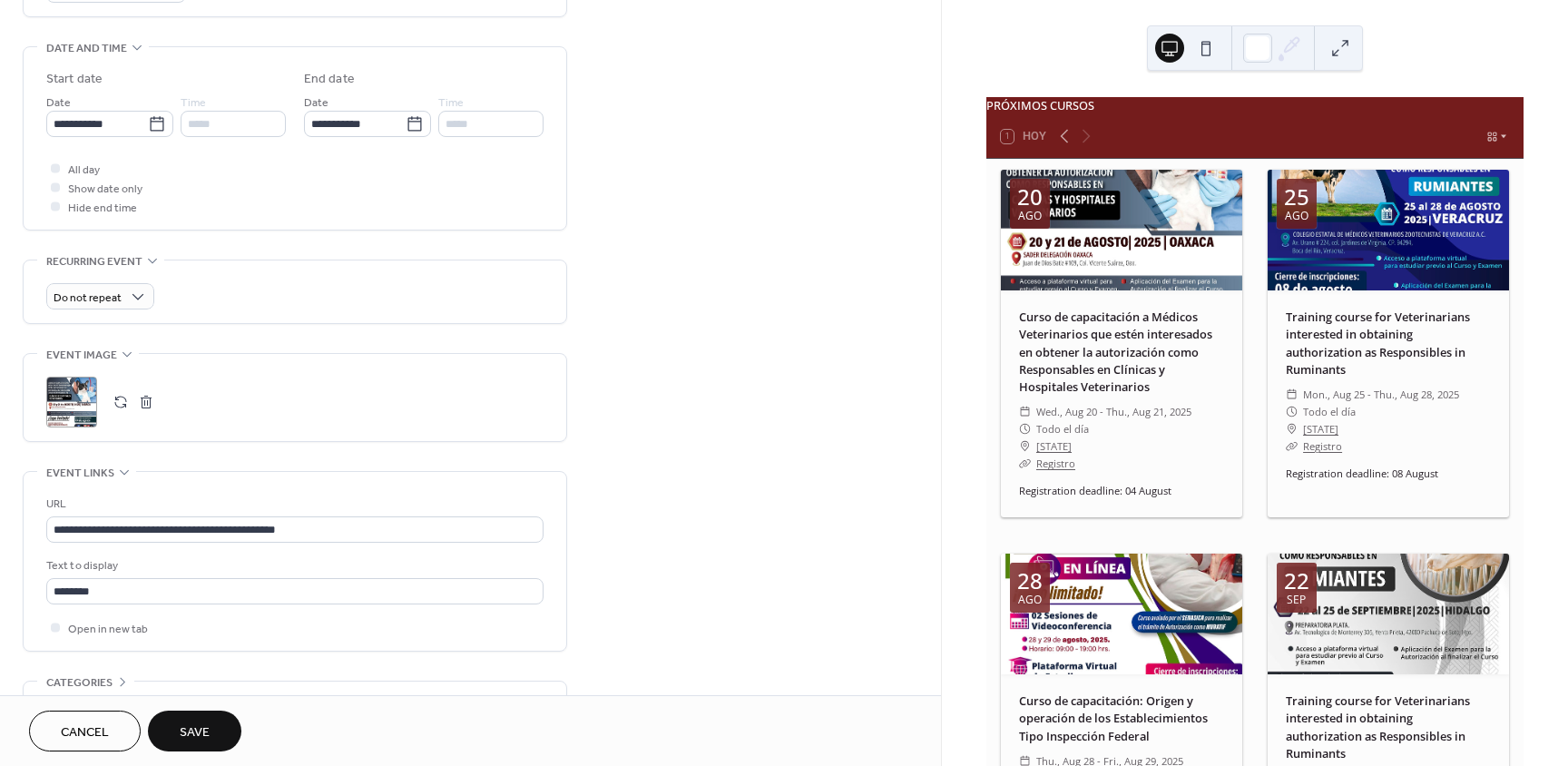 click at bounding box center (121, 402) 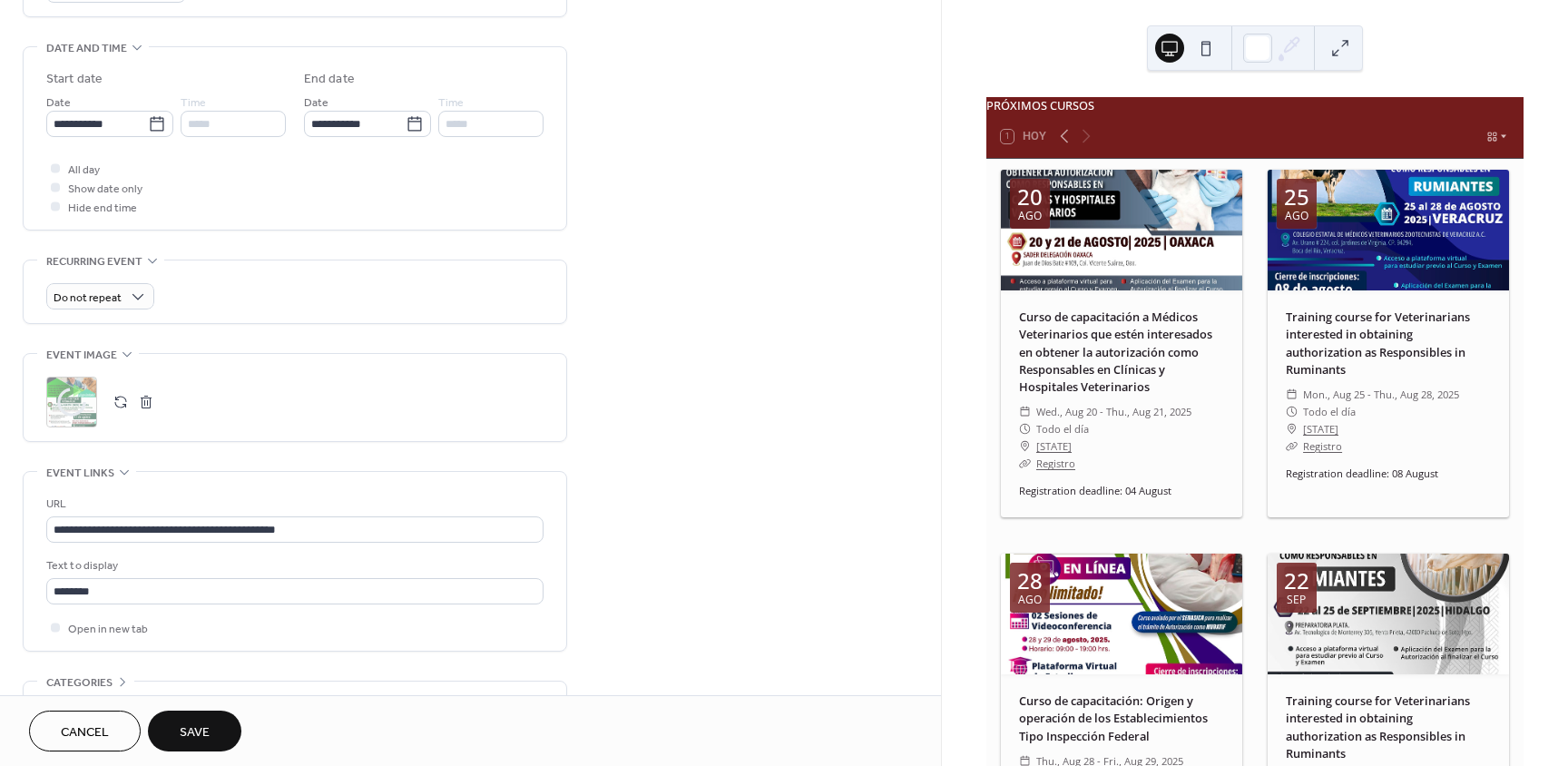 drag, startPoint x: 224, startPoint y: 719, endPoint x: 867, endPoint y: 525, distance: 671.62862 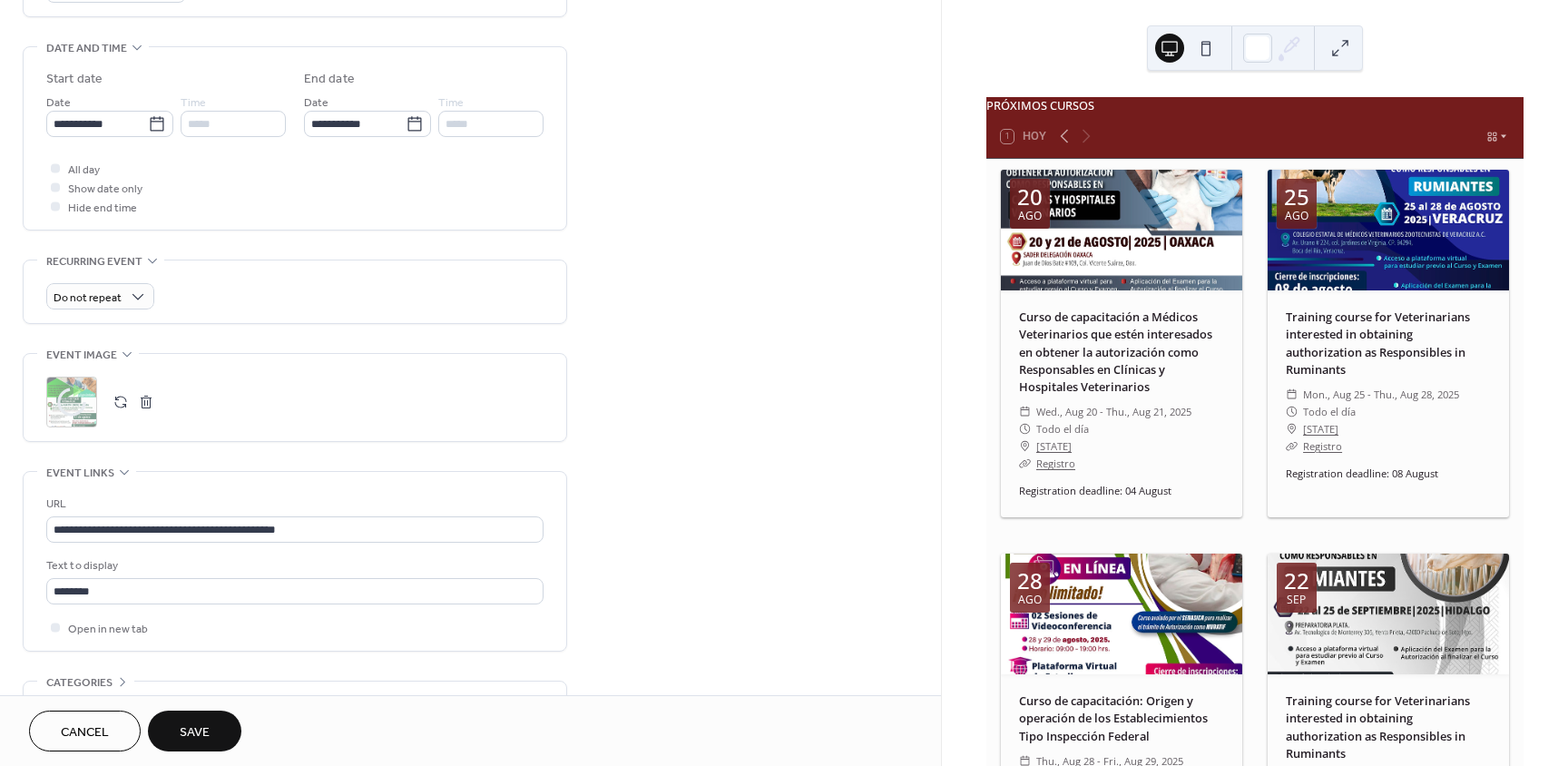 click on "**********" at bounding box center (470, 383) 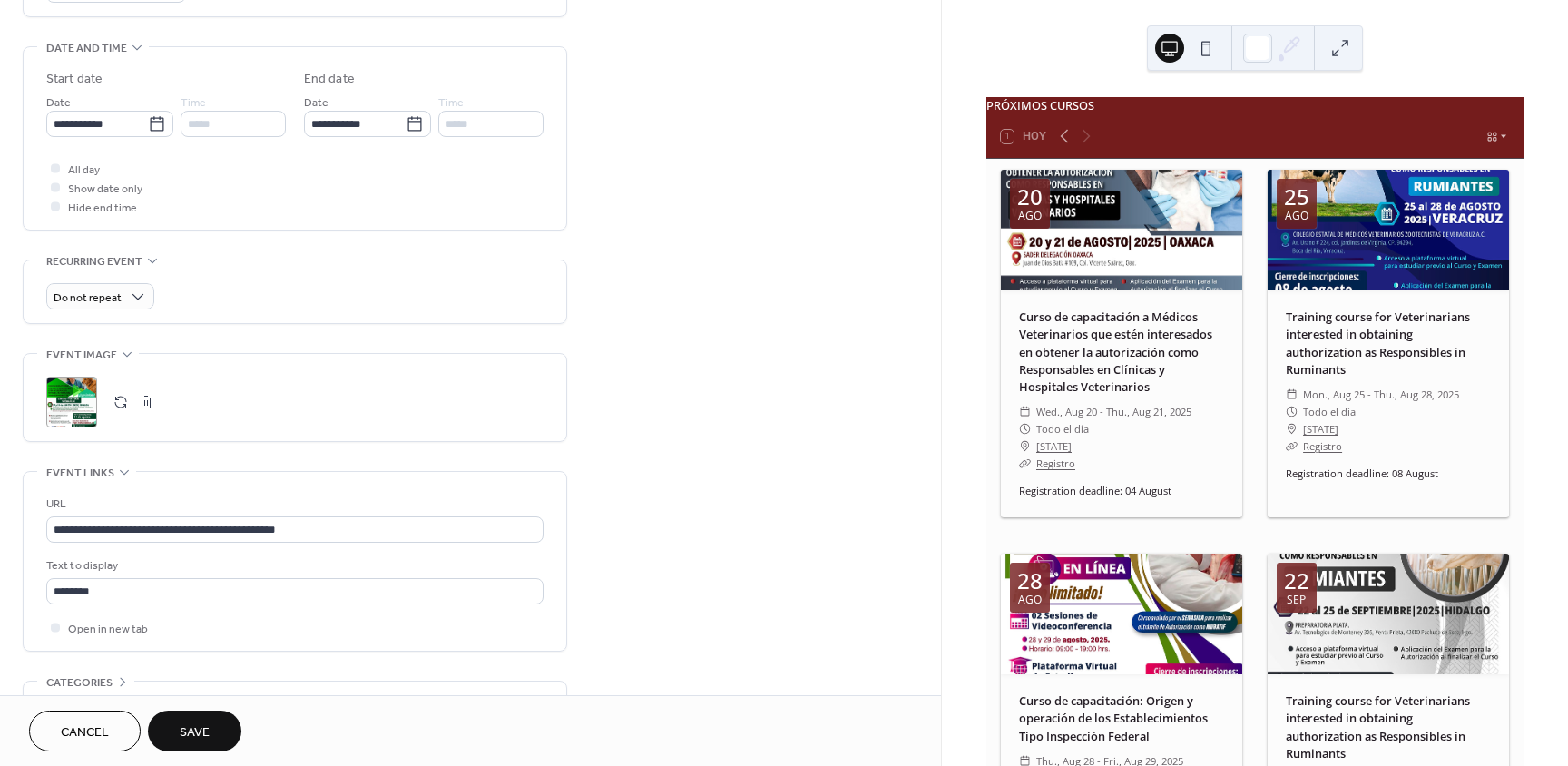 click on "Save" at bounding box center [194, 732] 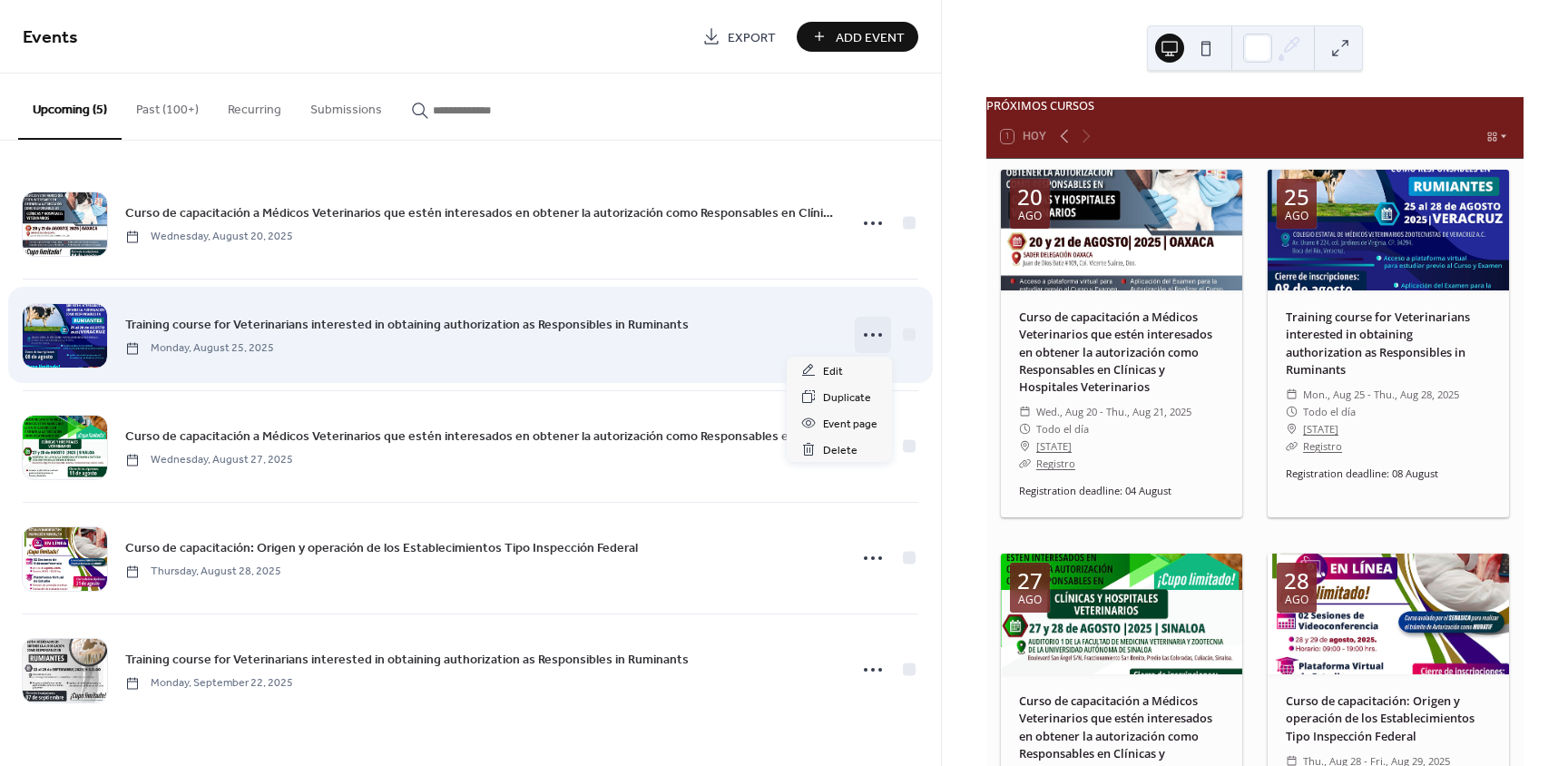 click 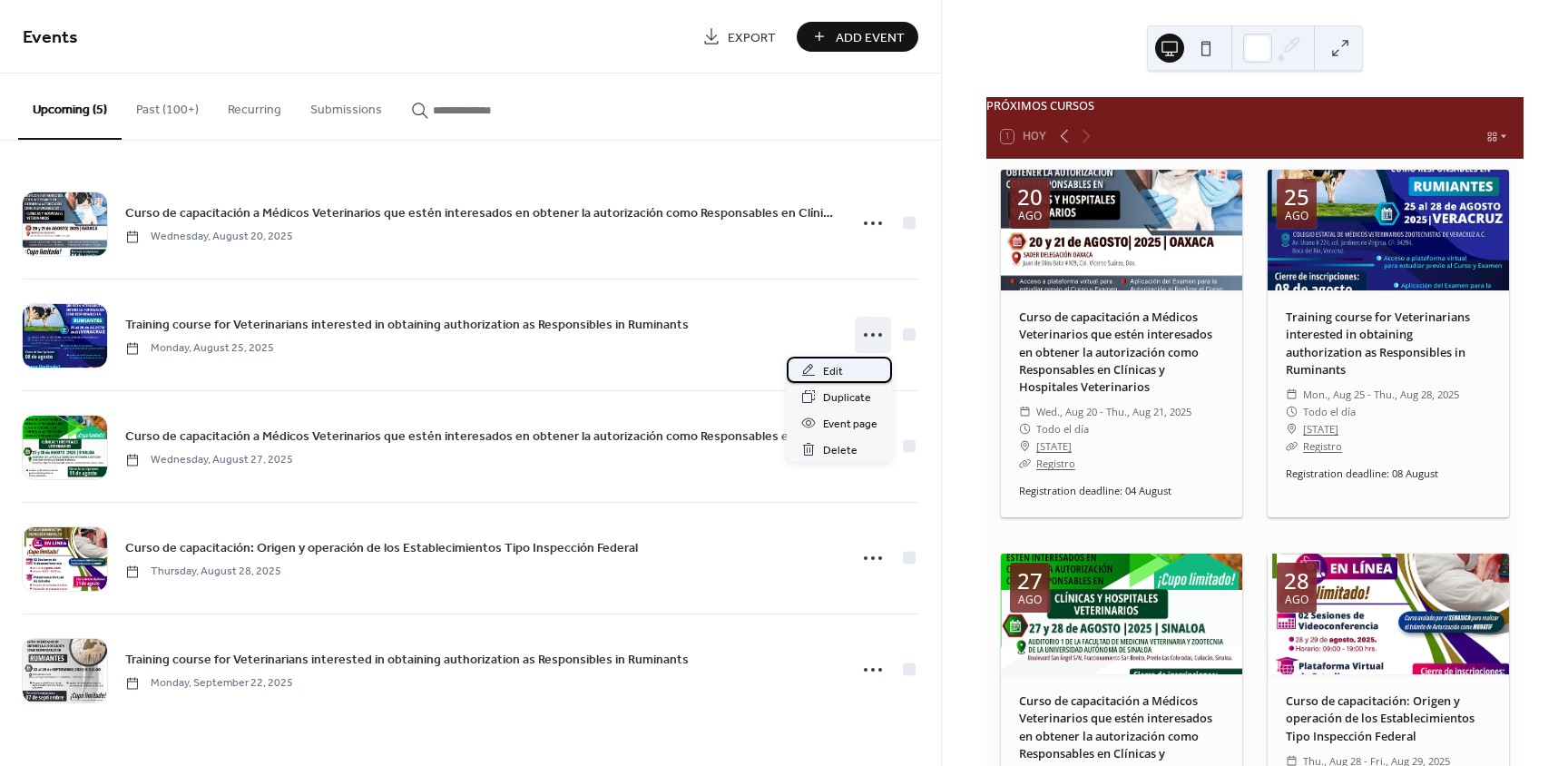 click on "Edit" at bounding box center [839, 369] 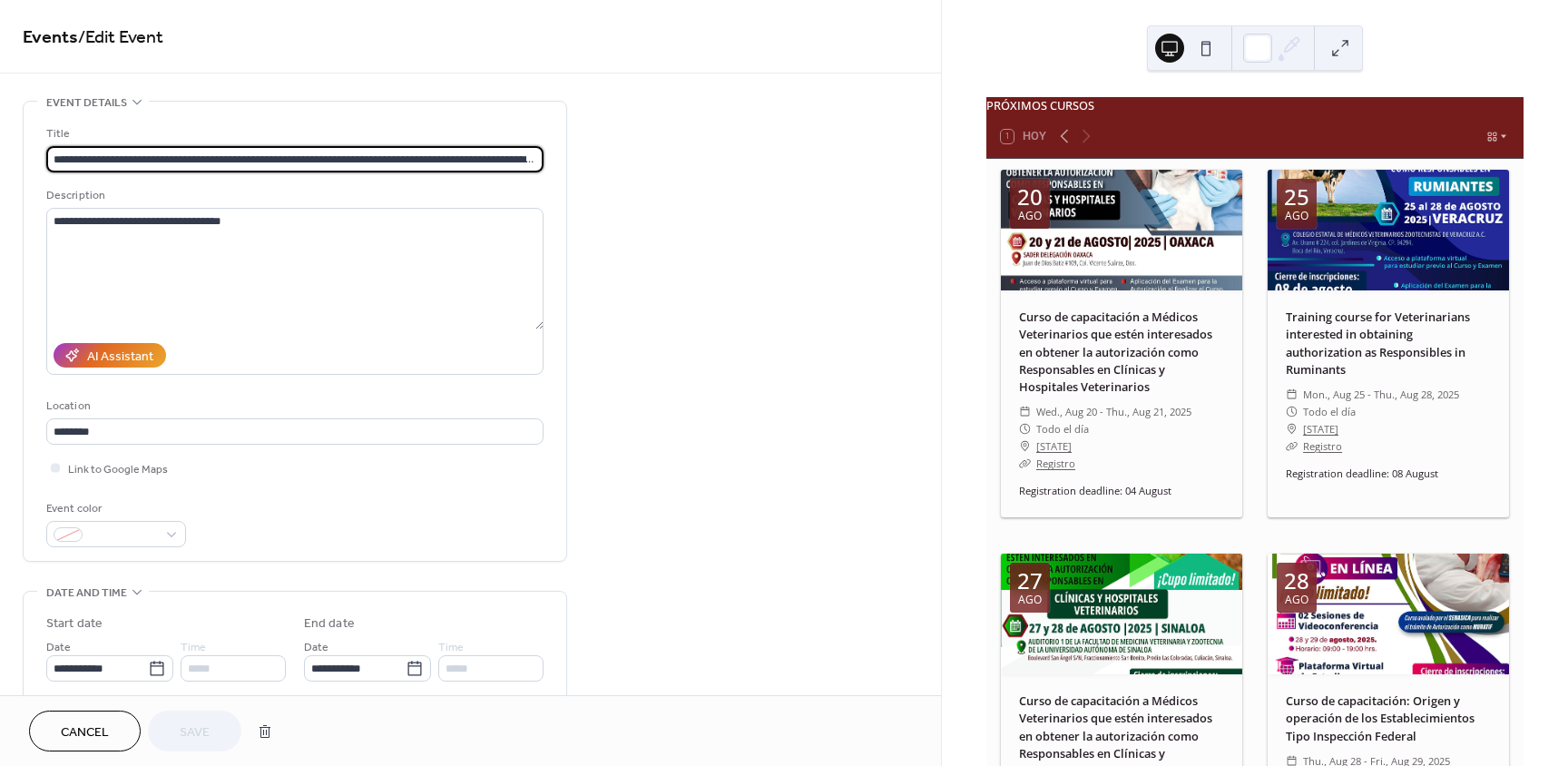 scroll, scrollTop: 0, scrollLeft: 132, axis: horizontal 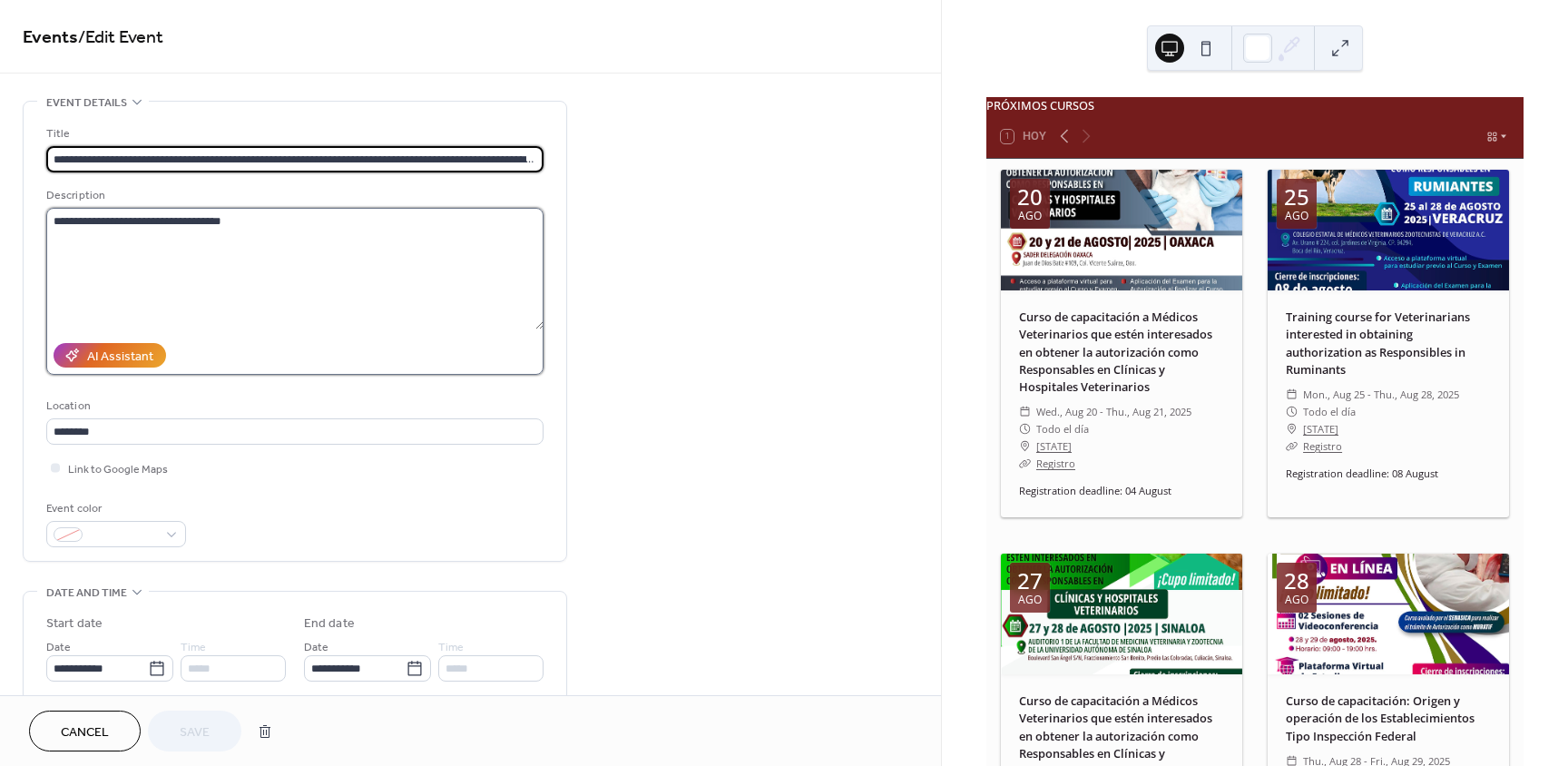 click on "**********" at bounding box center (295, 269) 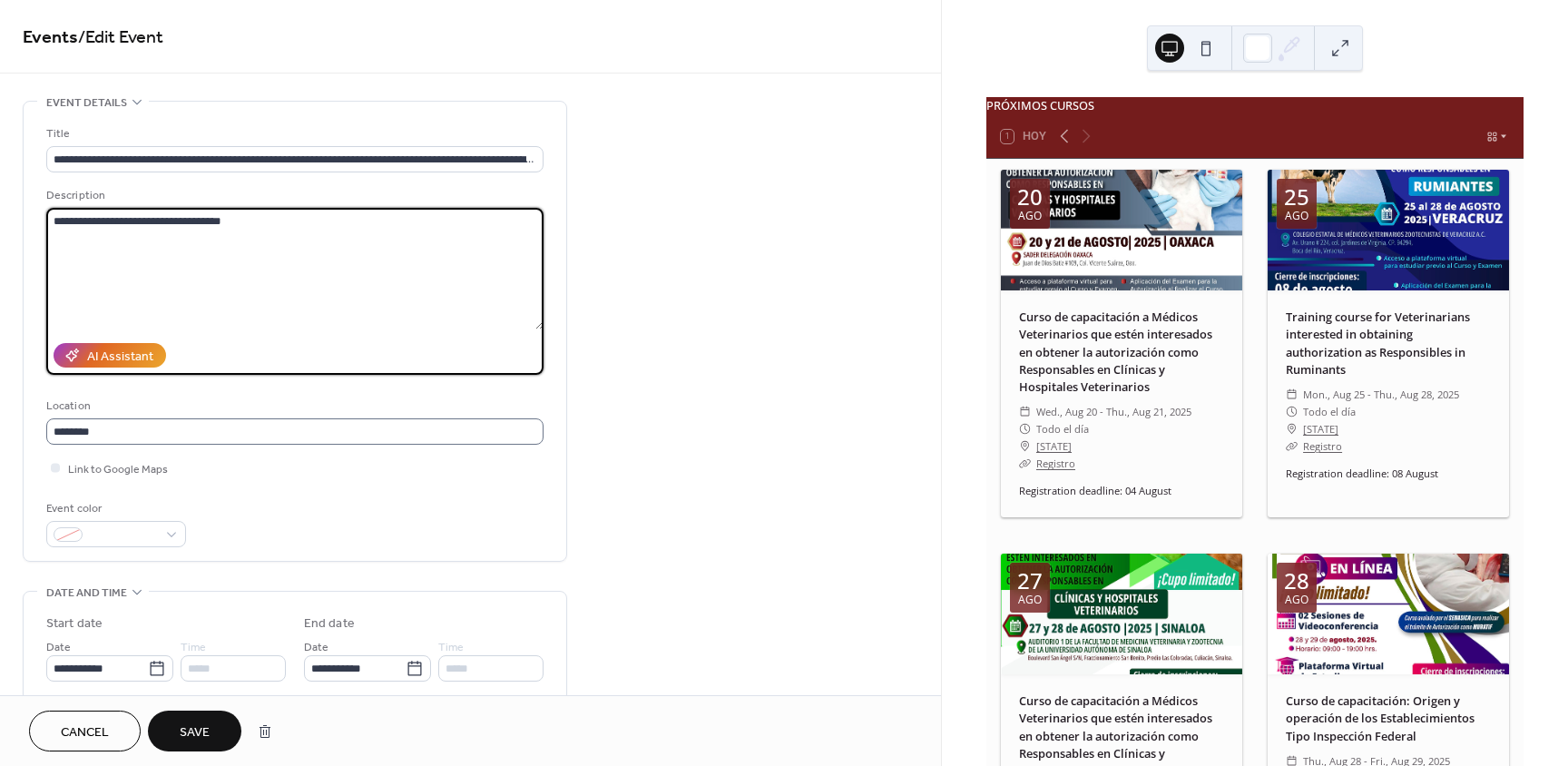 type on "**********" 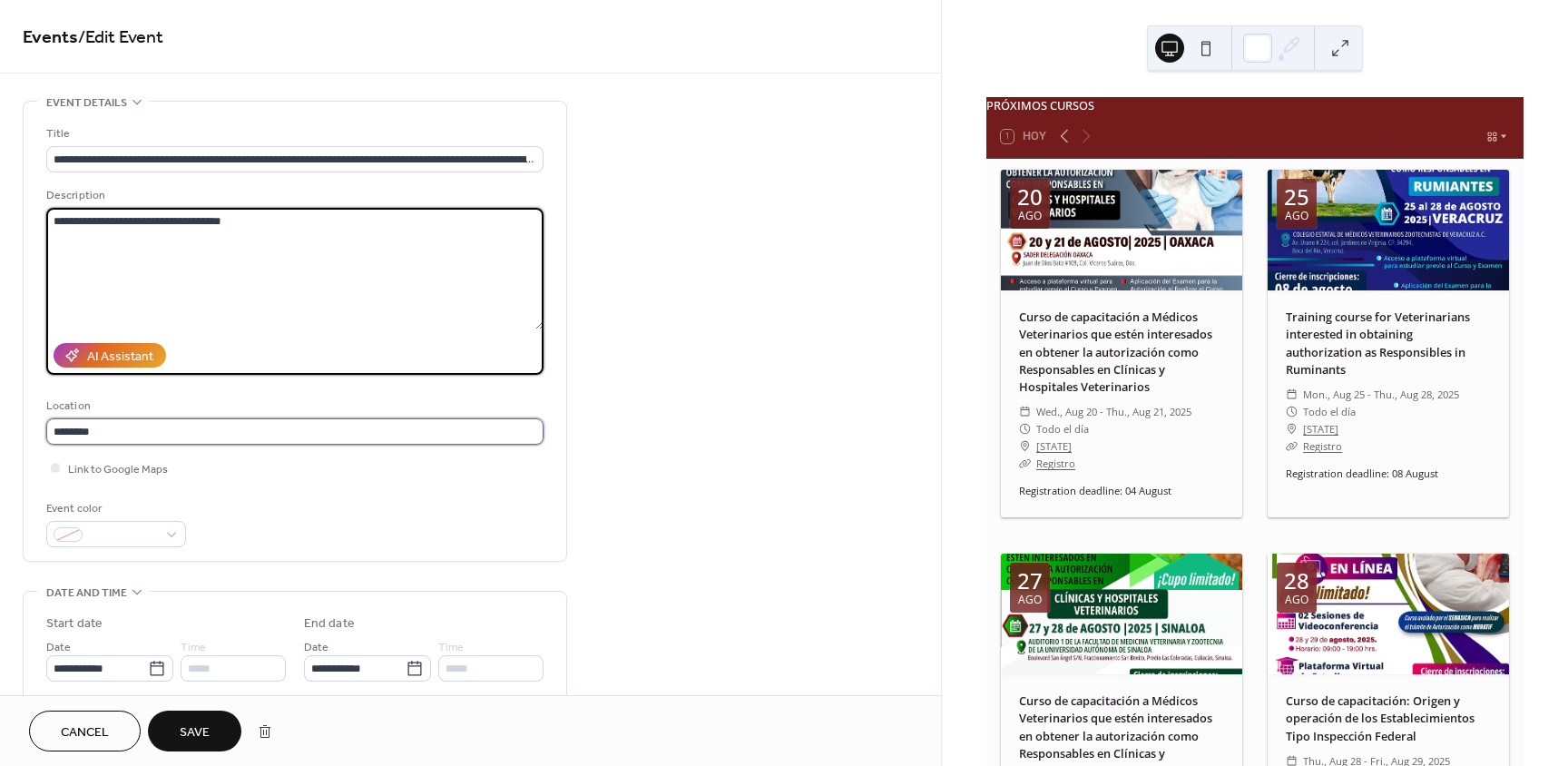 click on "********" at bounding box center [295, 431] 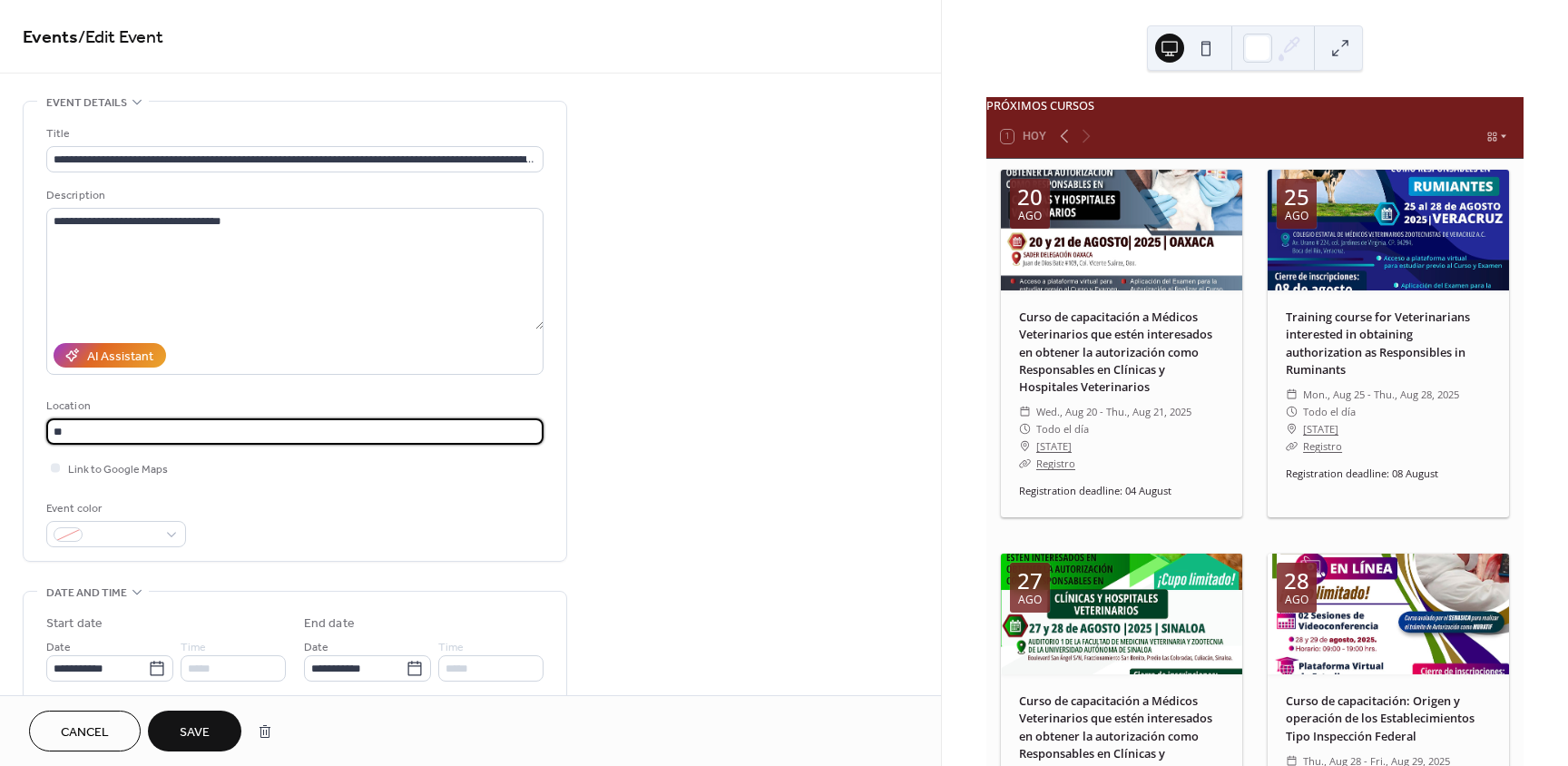 type on "*" 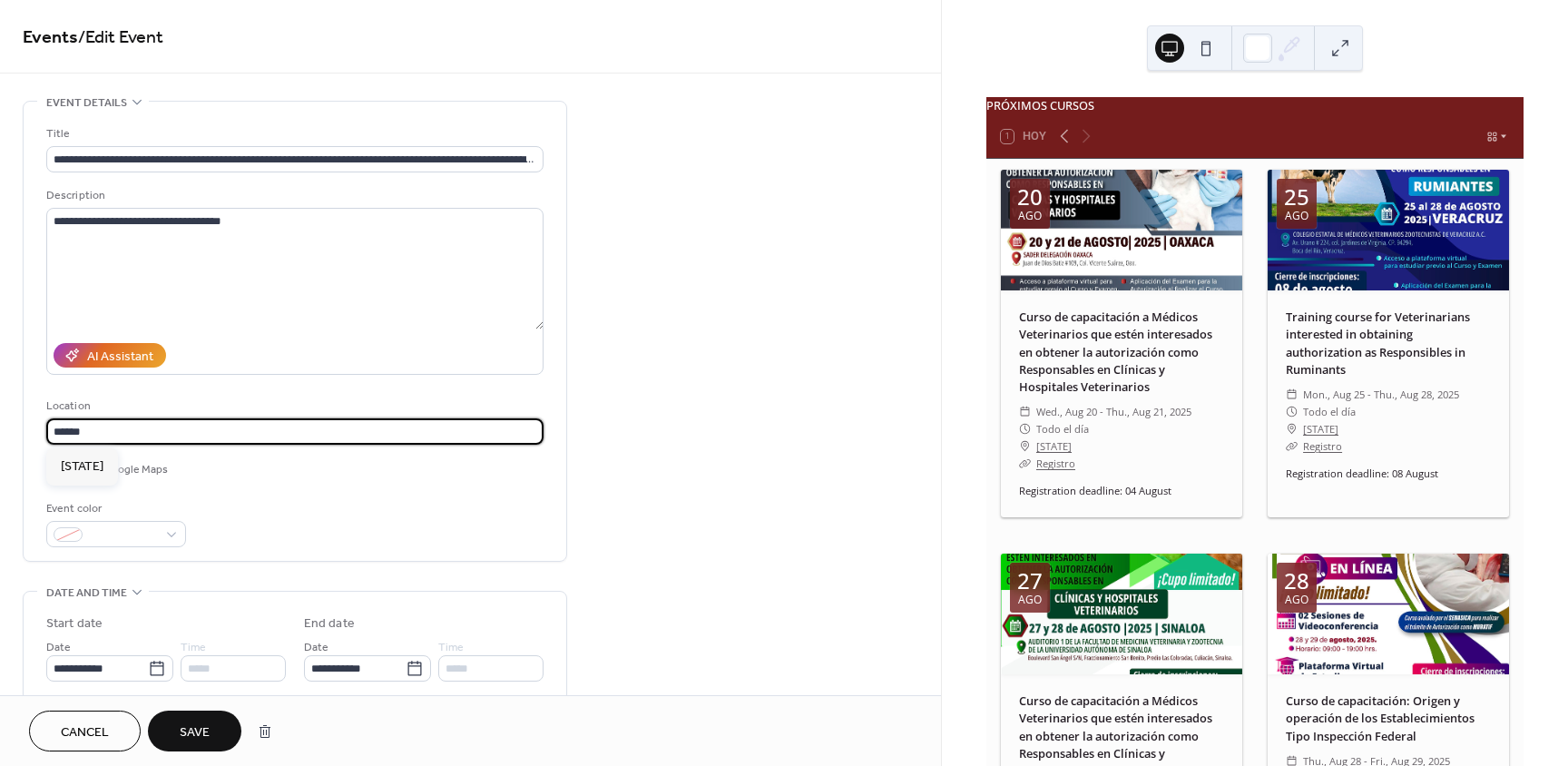type on "******" 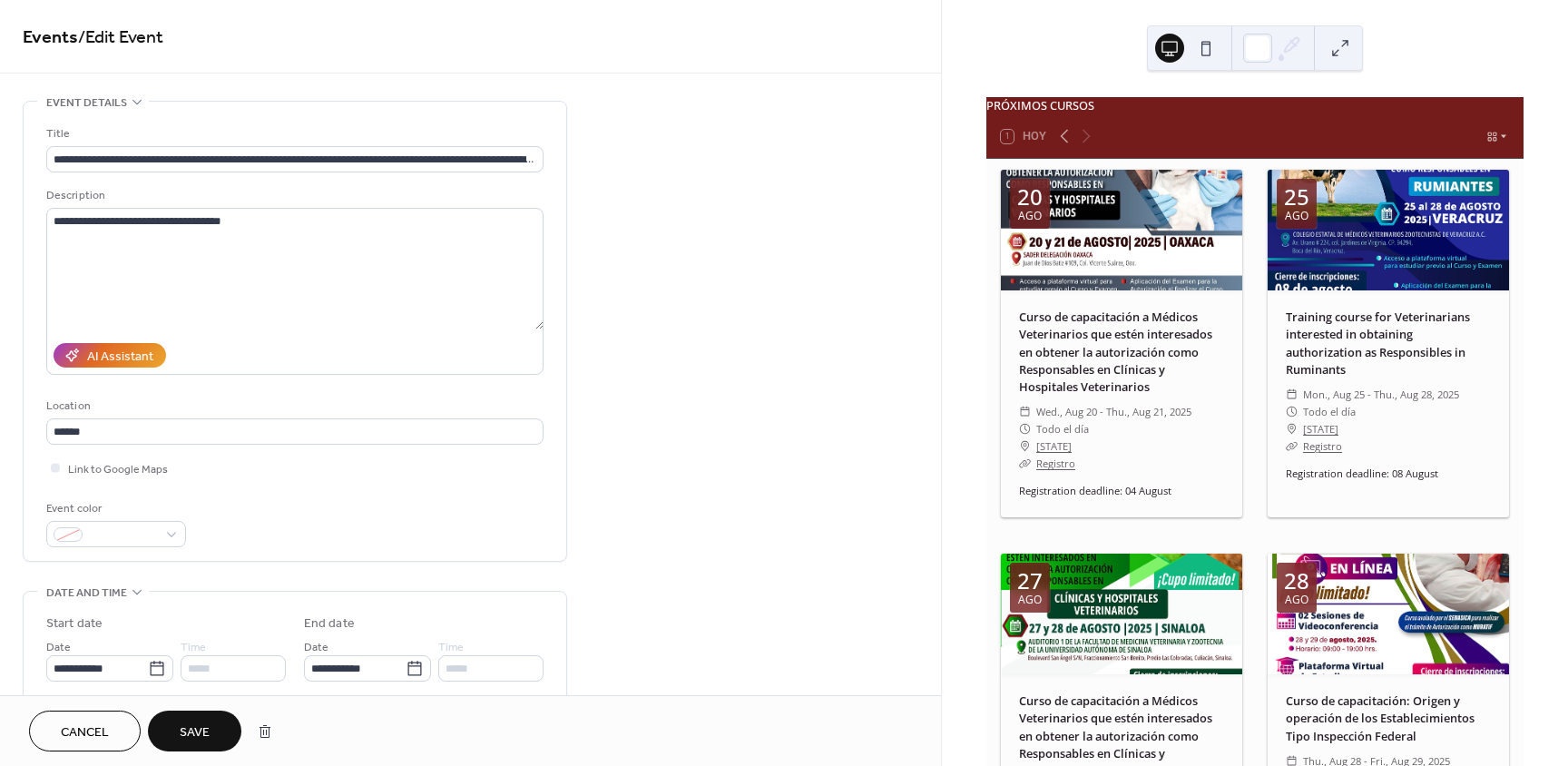 click on "**********" at bounding box center (295, 336) 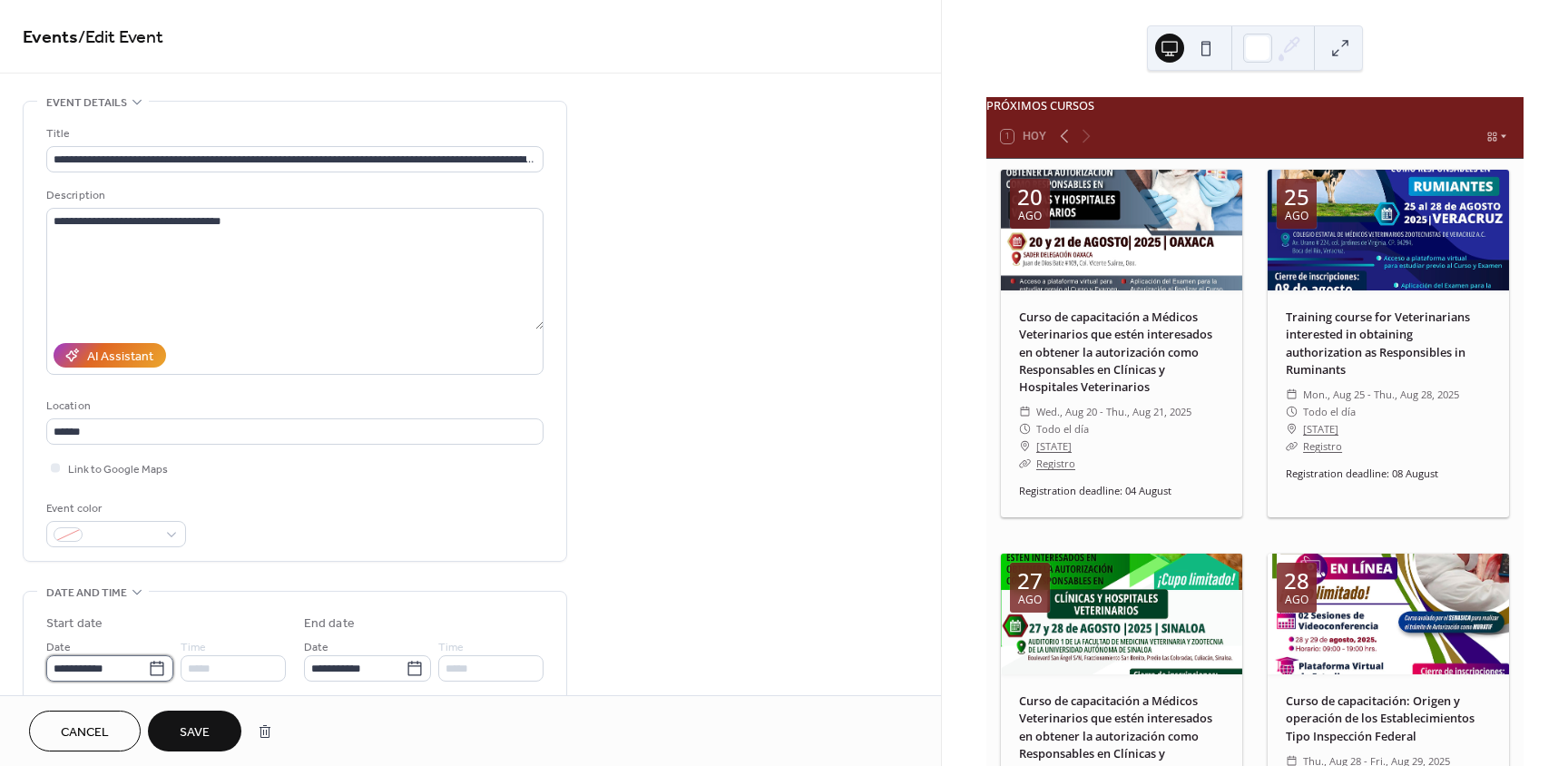 click on "**********" at bounding box center (97, 668) 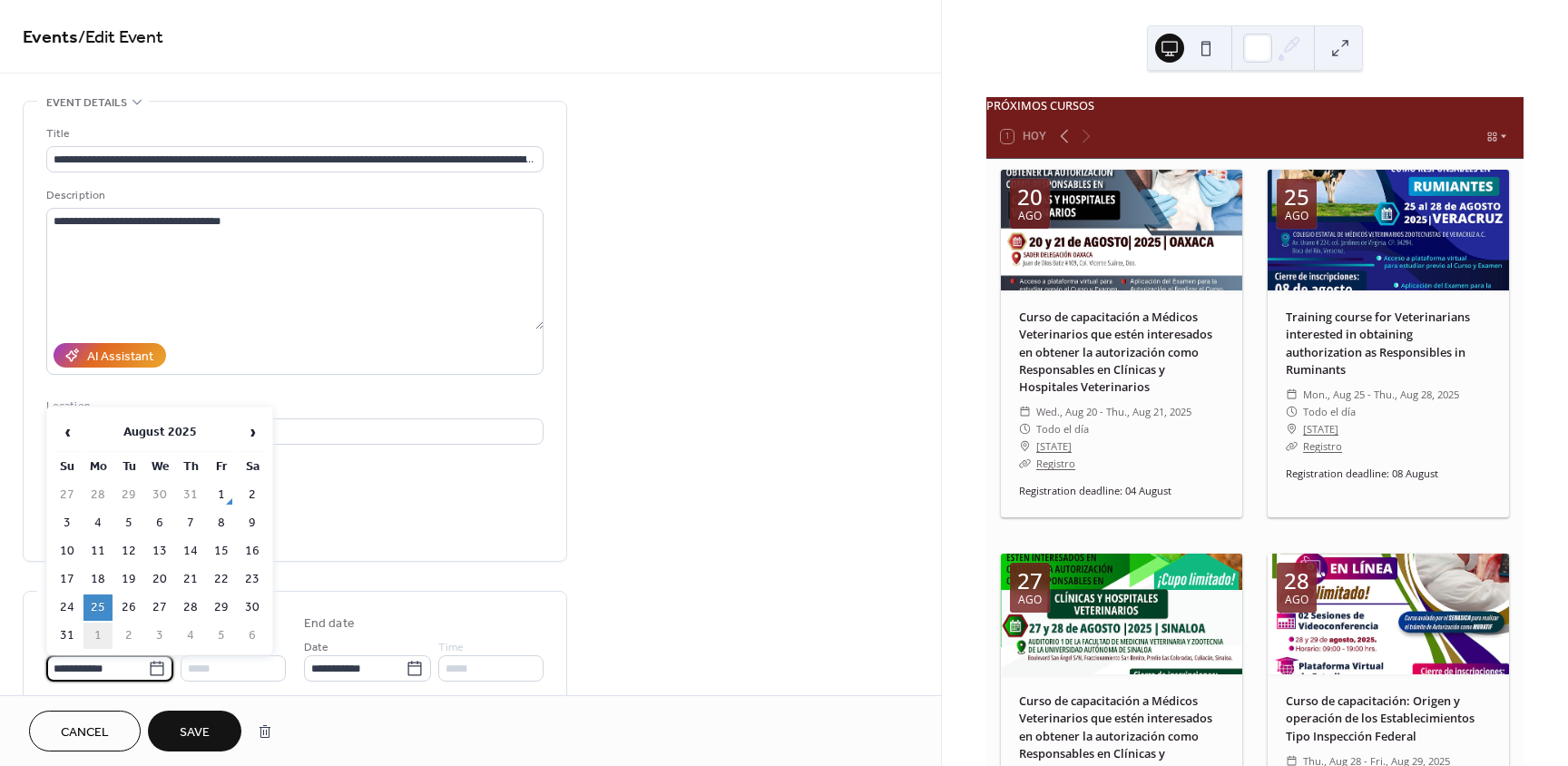 click on "1" at bounding box center [98, 635] 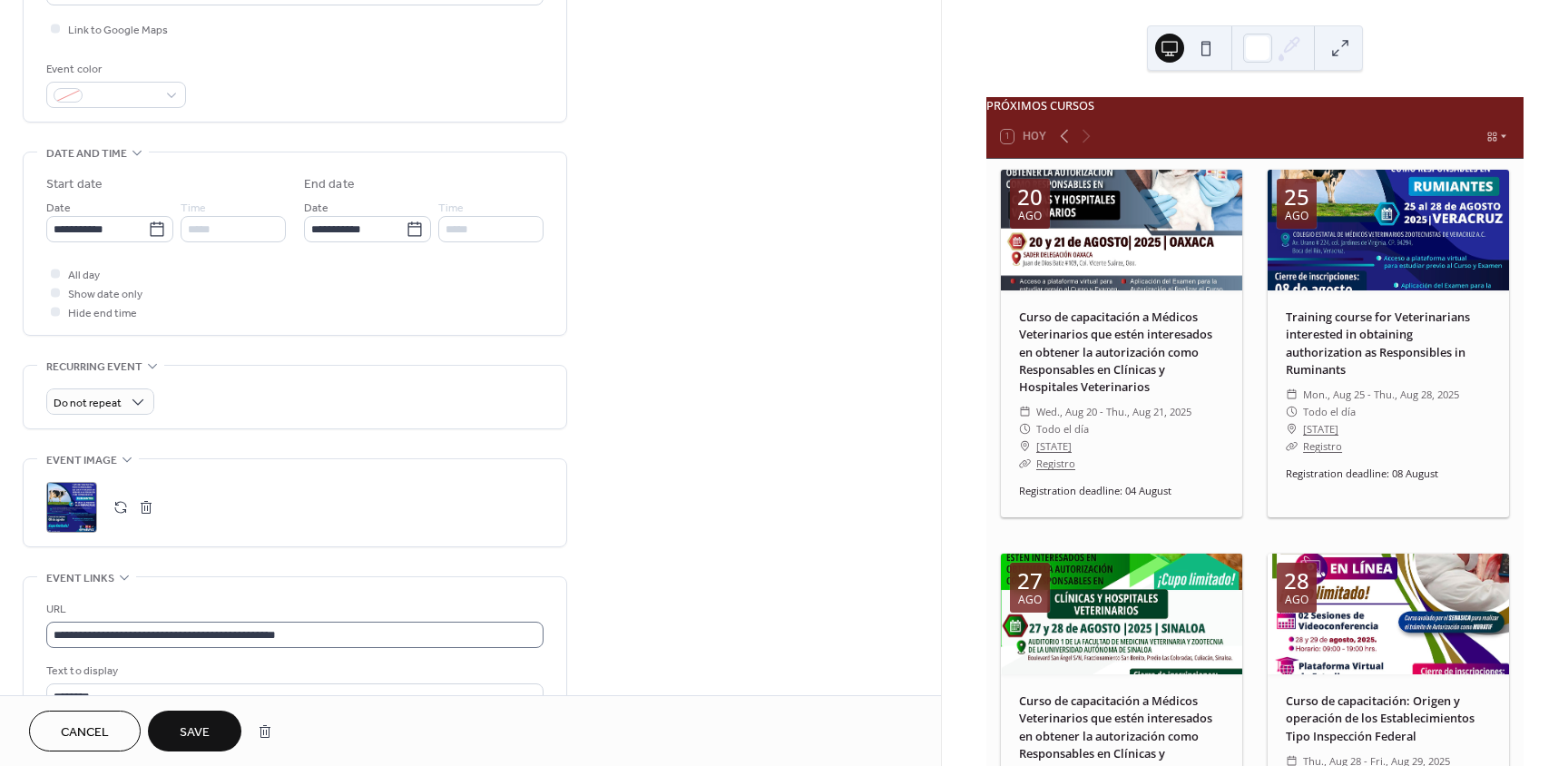 scroll, scrollTop: 454, scrollLeft: 0, axis: vertical 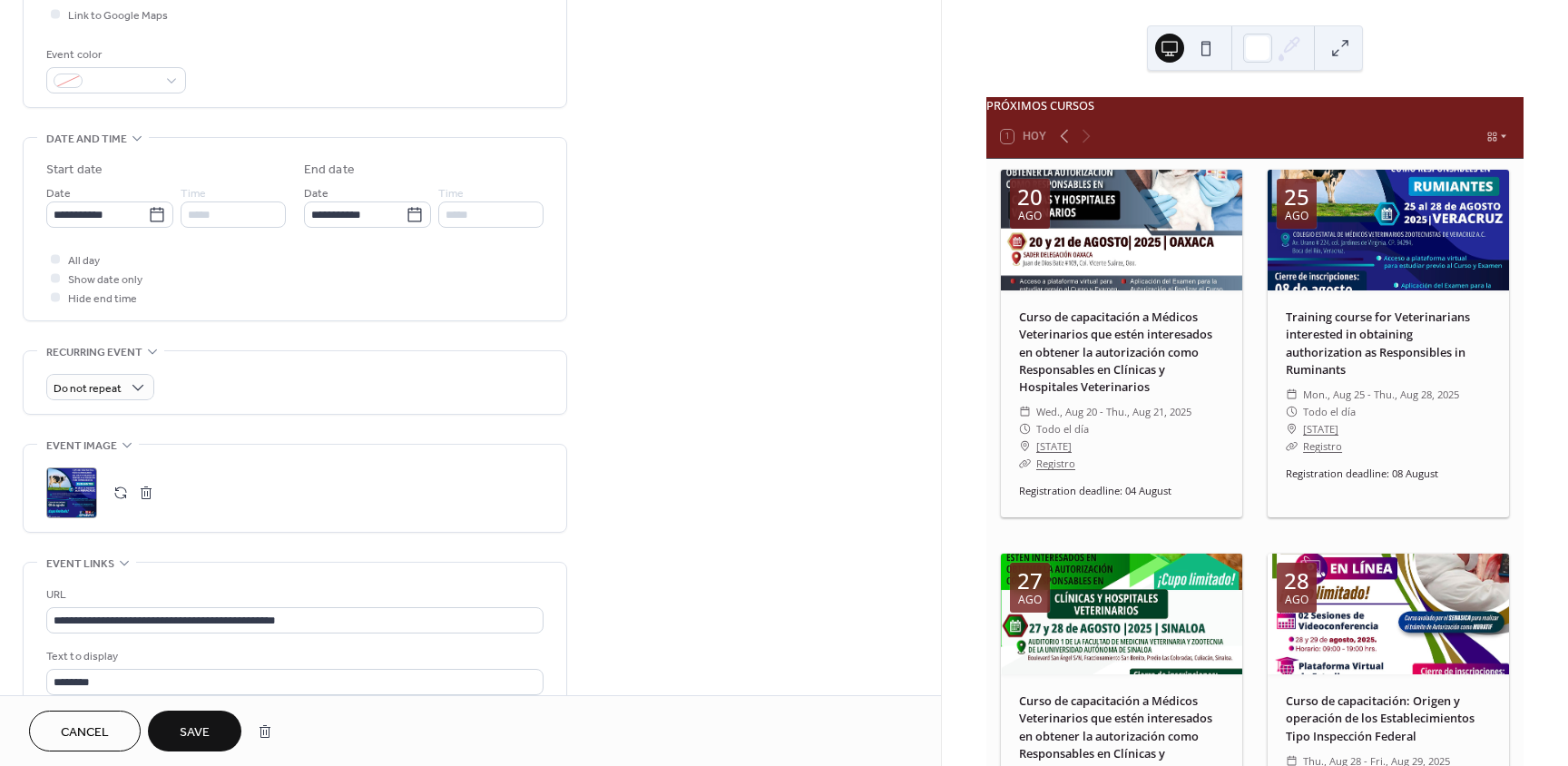 click at bounding box center (121, 493) 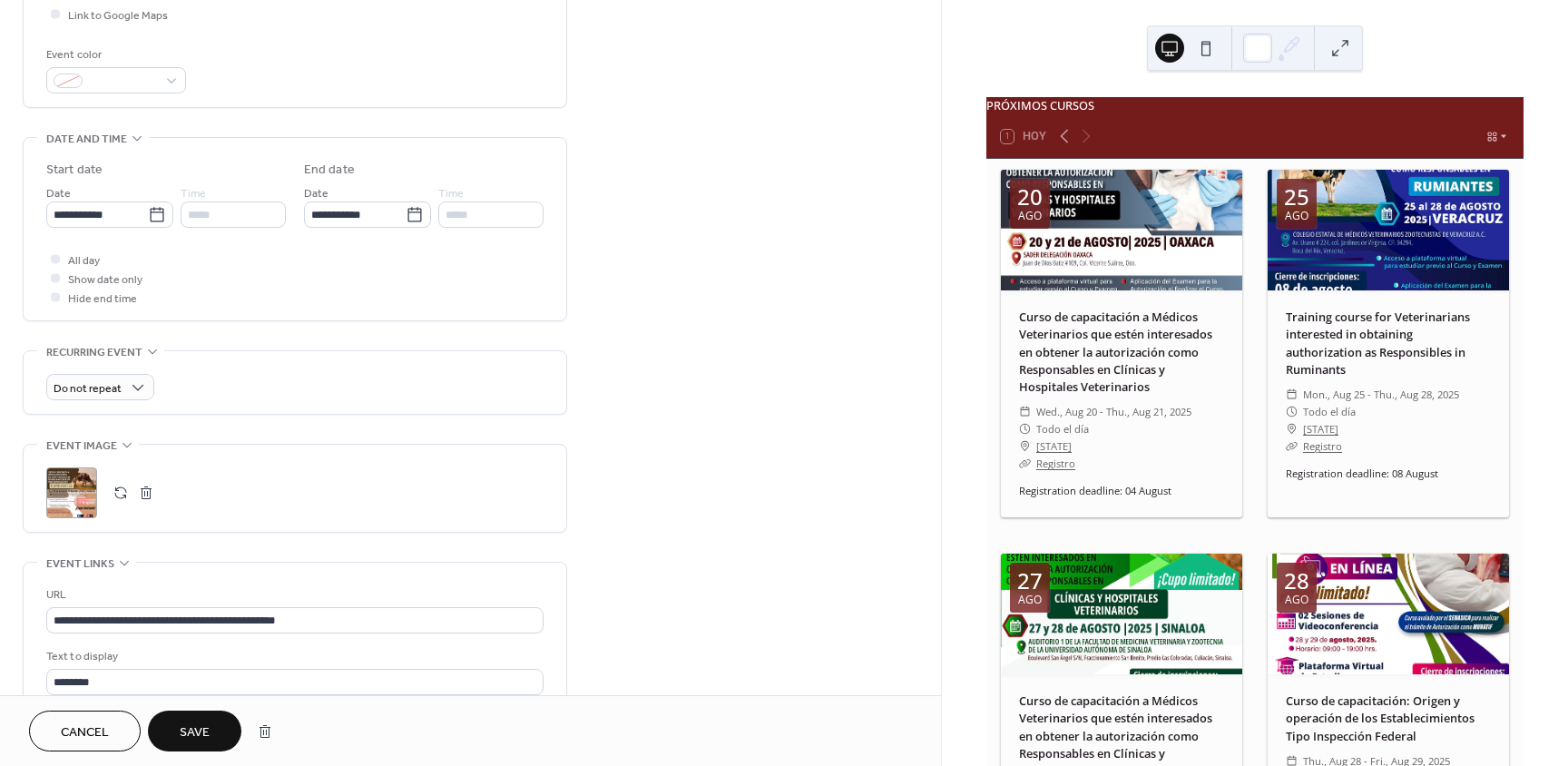 click on "Save" at bounding box center [194, 732] 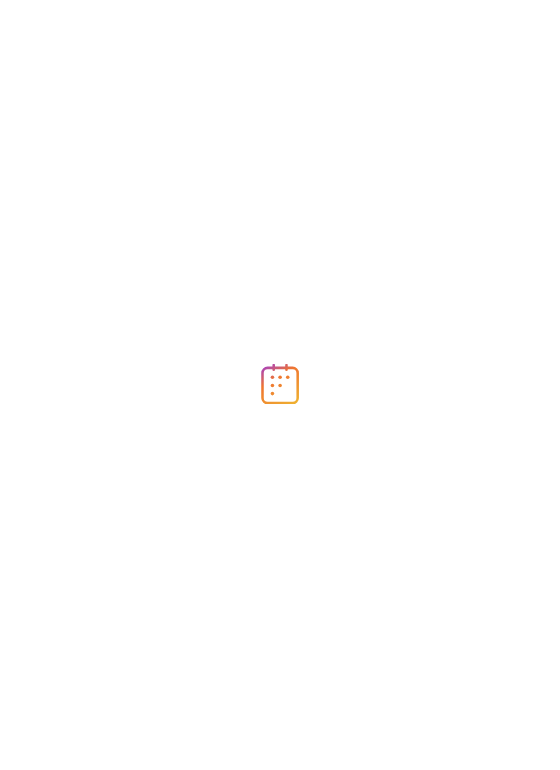 scroll, scrollTop: 0, scrollLeft: 0, axis: both 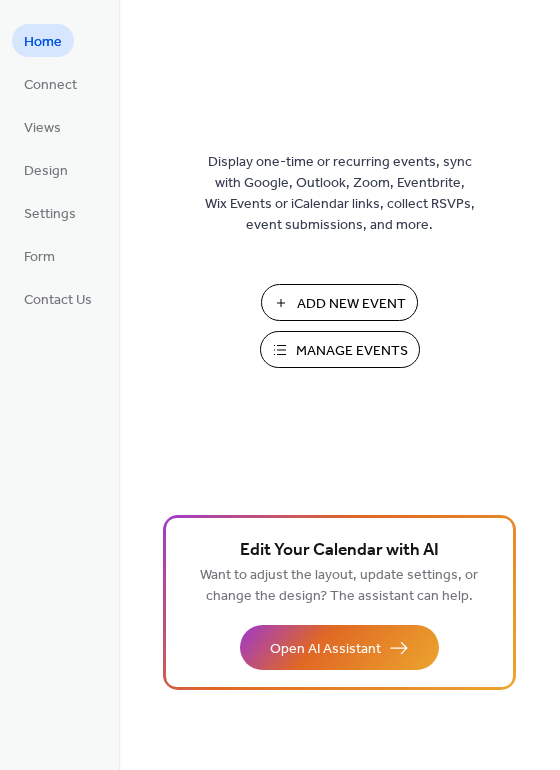 click on "Manage Events" at bounding box center [352, 351] 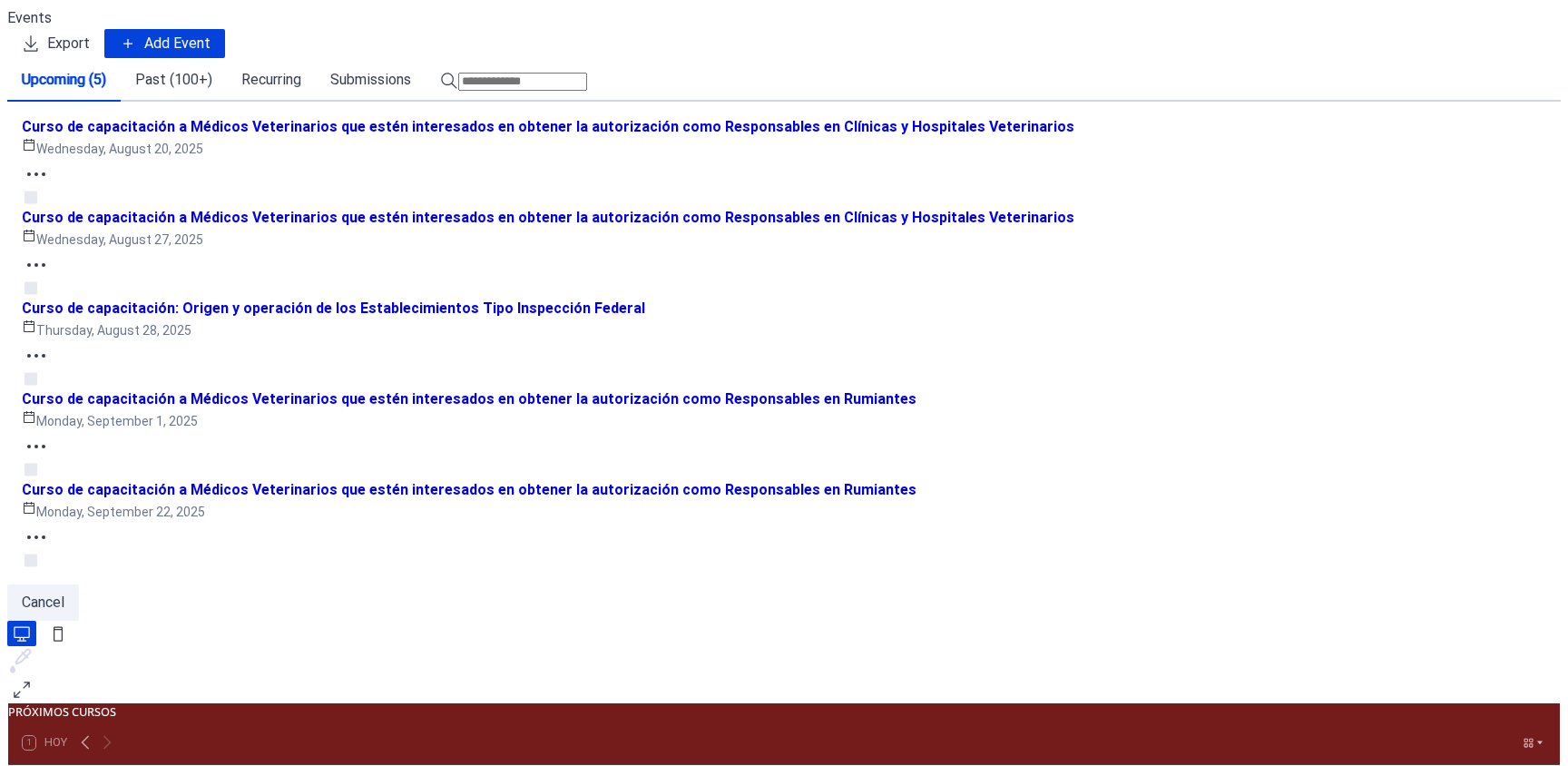 scroll, scrollTop: 0, scrollLeft: 0, axis: both 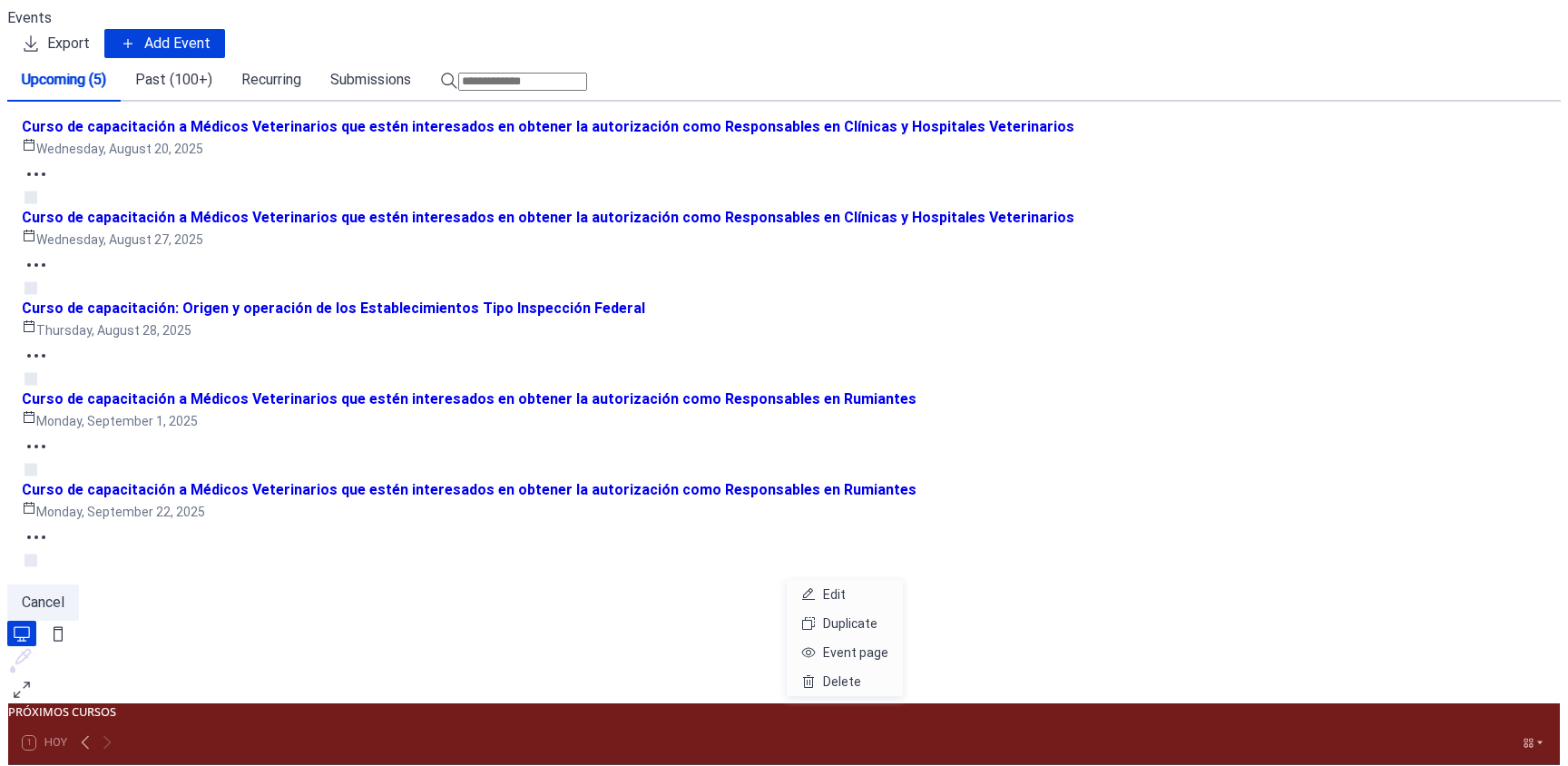 click 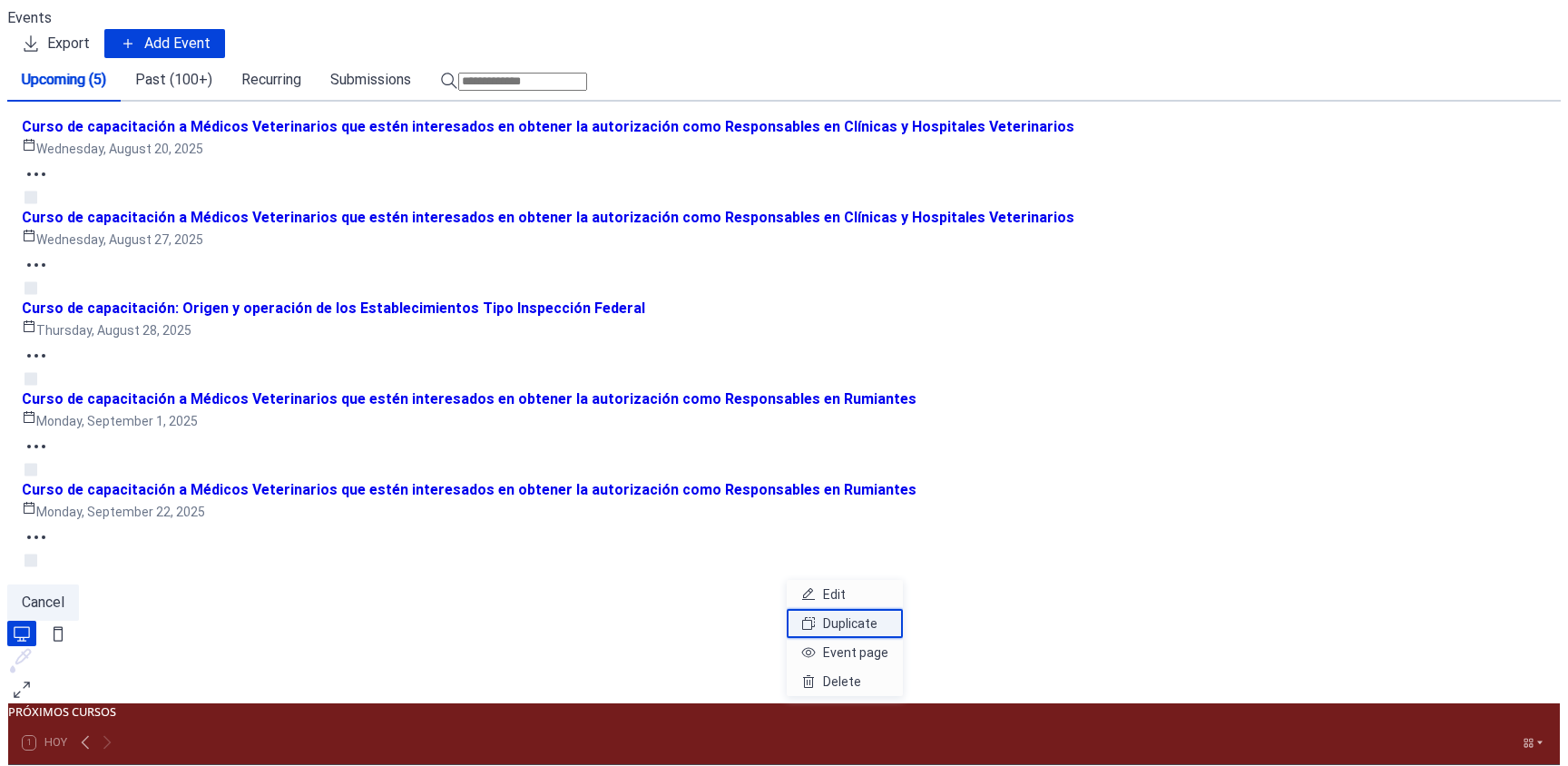 click on "Duplicate" at bounding box center (850, 624) 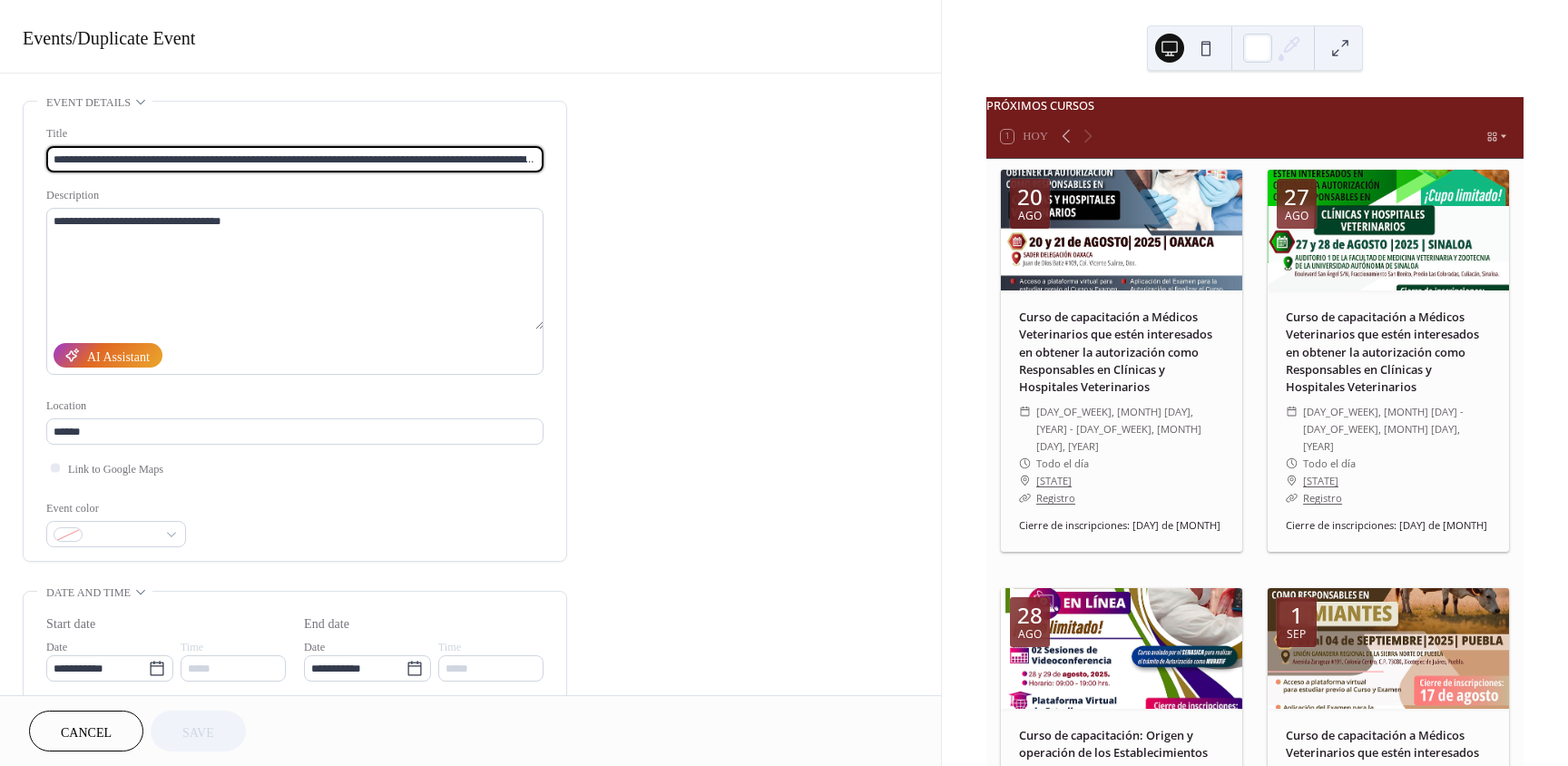 scroll, scrollTop: 0, scrollLeft: 132, axis: horizontal 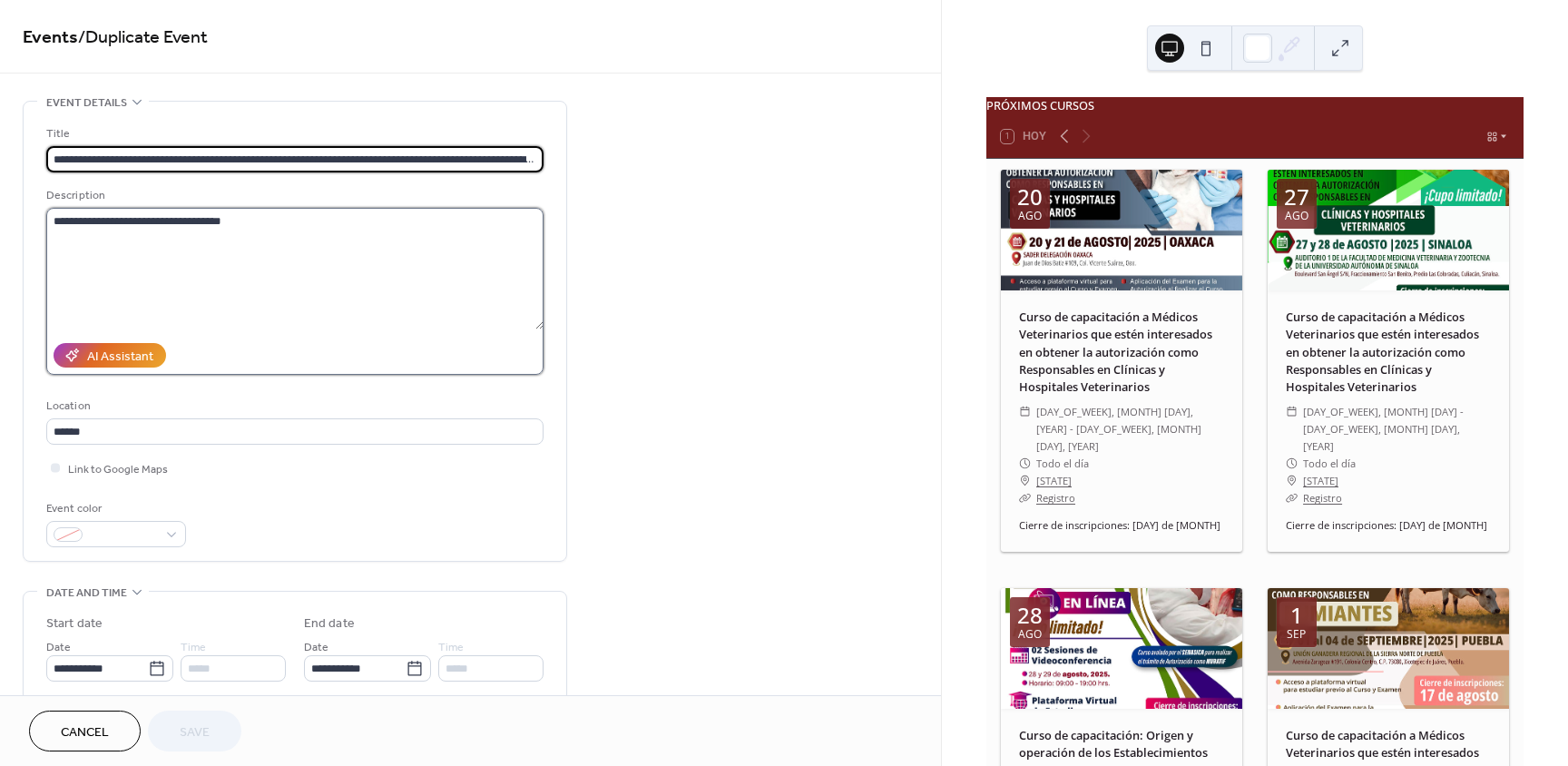 click on "**********" at bounding box center [295, 269] 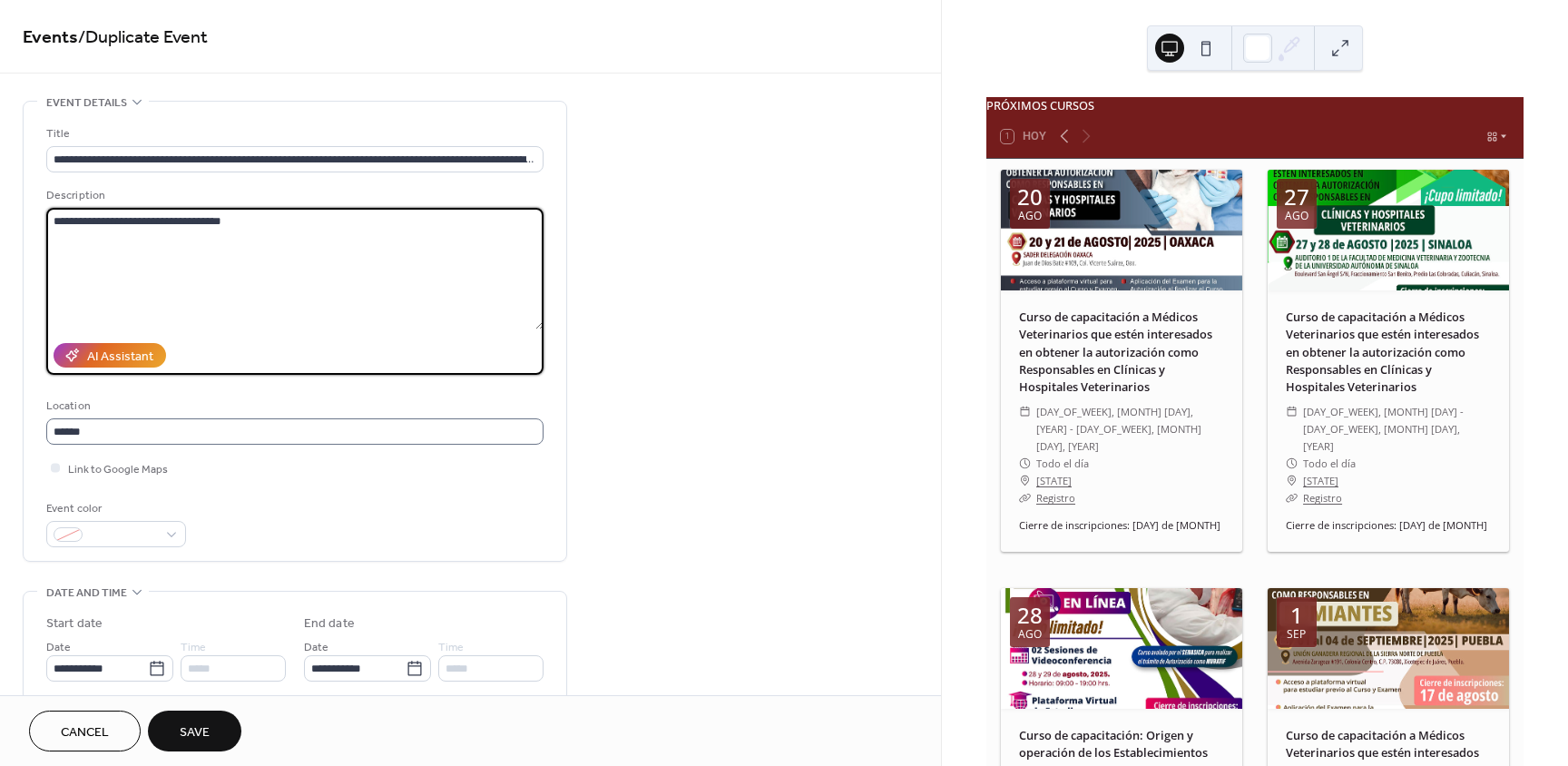 type on "**********" 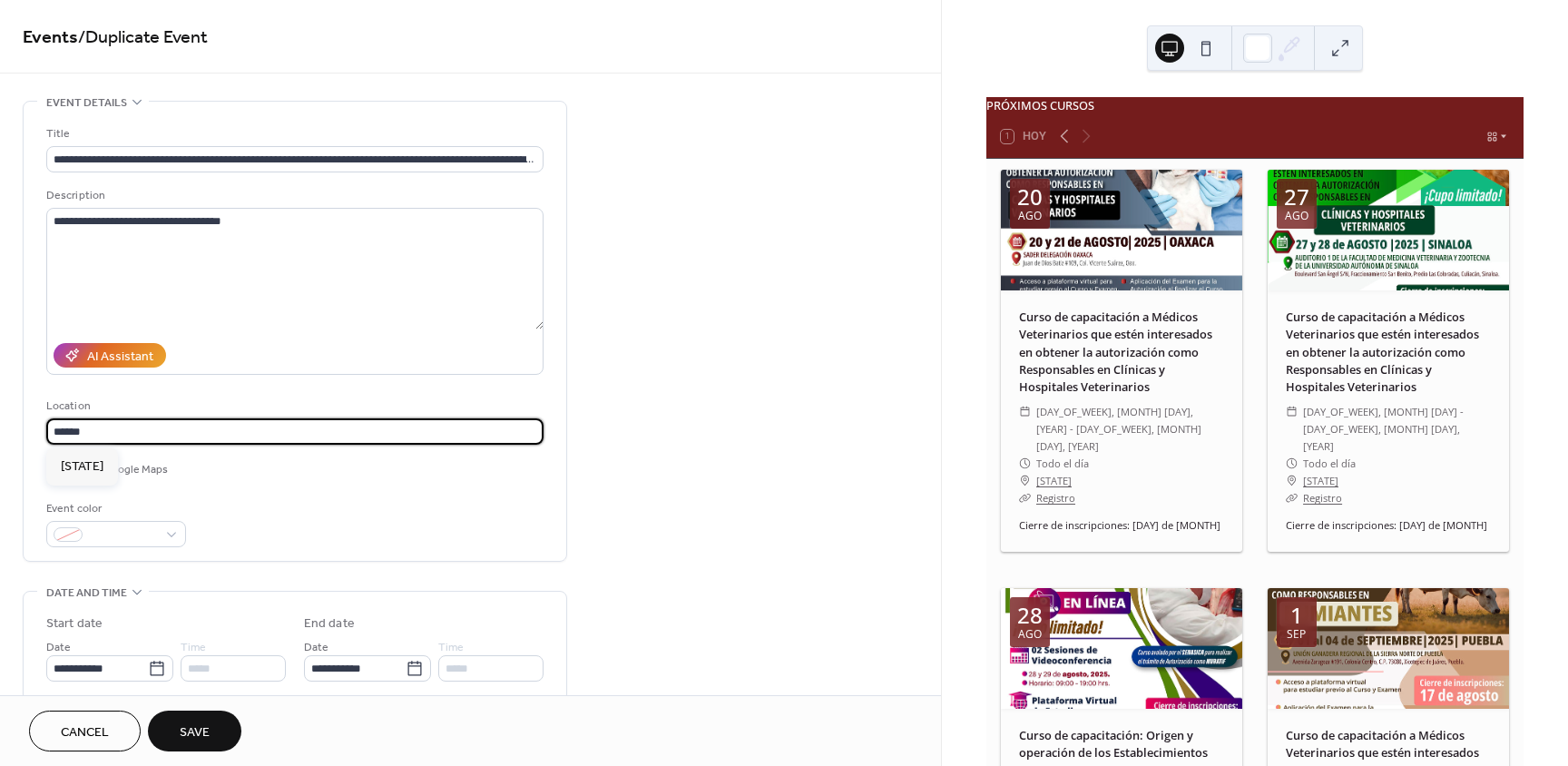 click on "******" at bounding box center [295, 431] 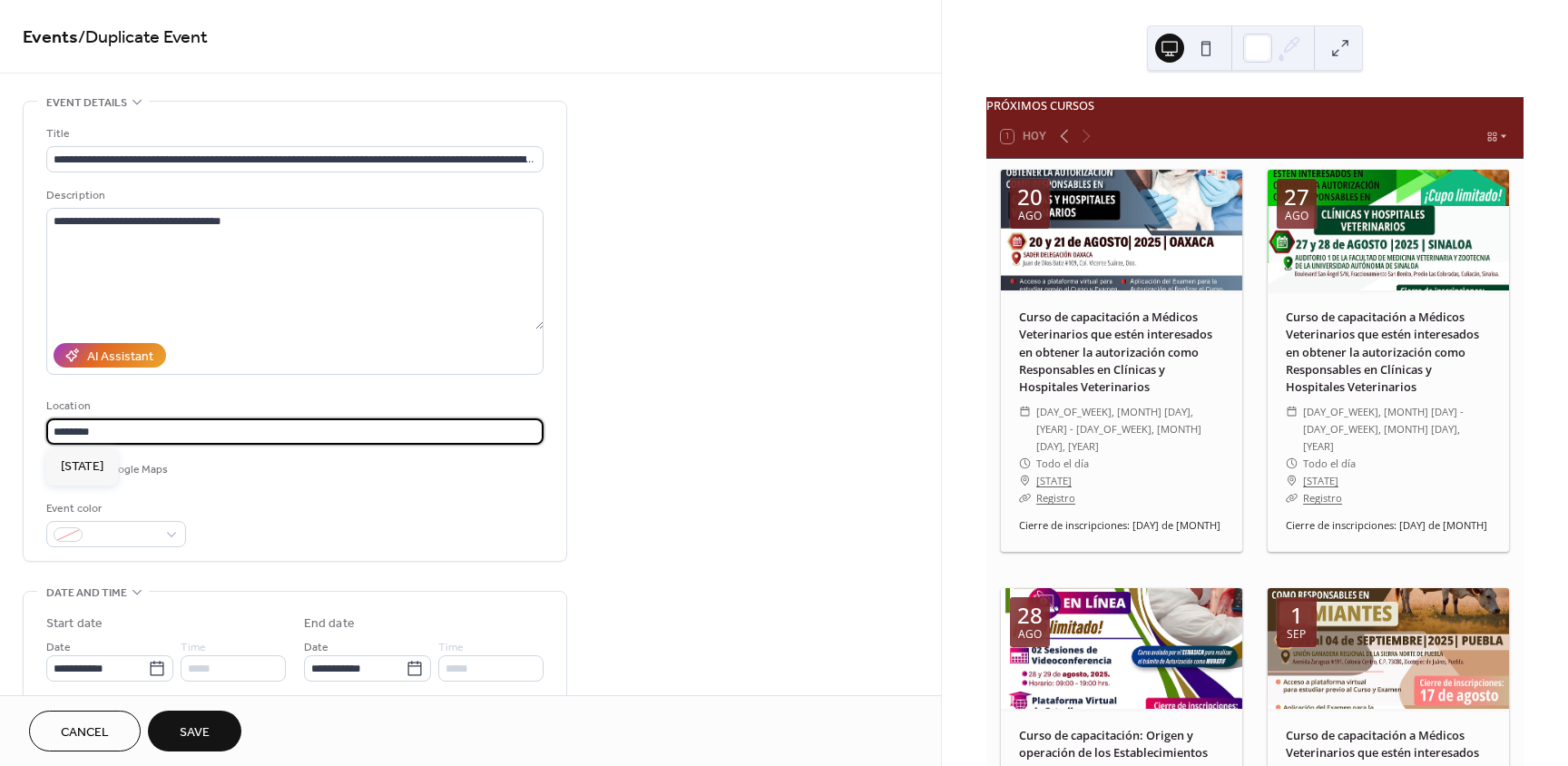 scroll, scrollTop: 1, scrollLeft: 0, axis: vertical 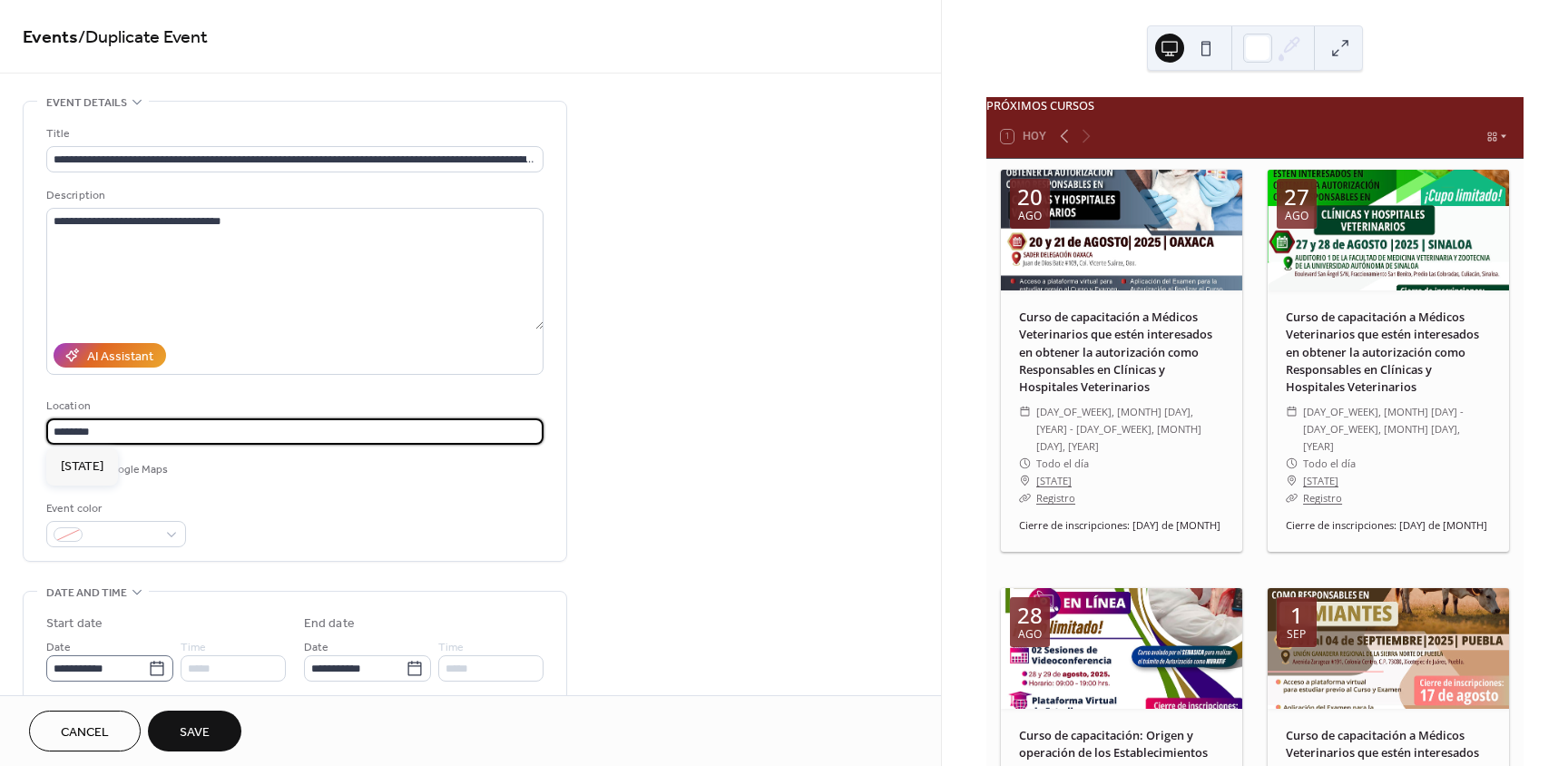 type on "********" 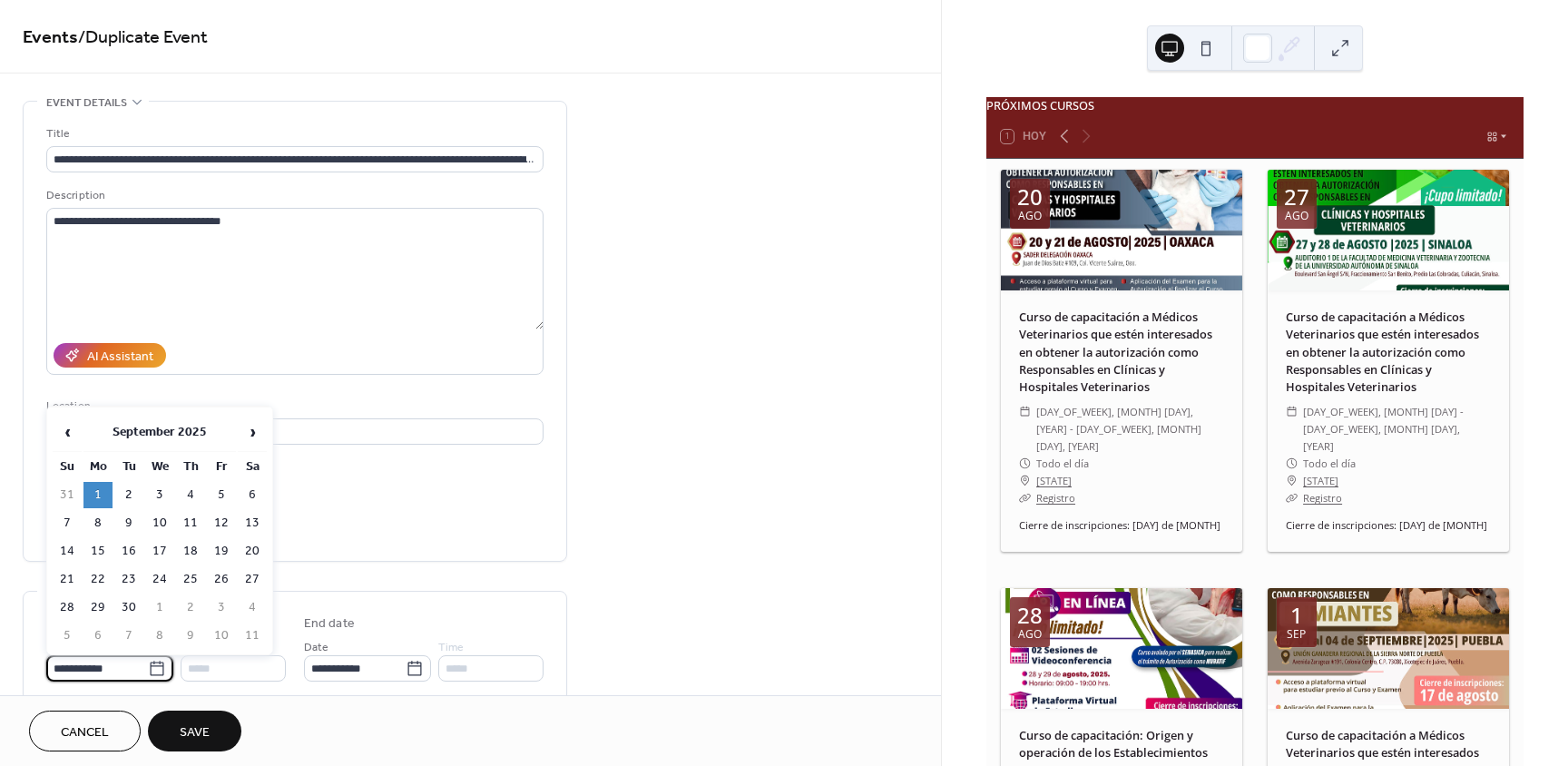 click on "**********" at bounding box center [97, 668] 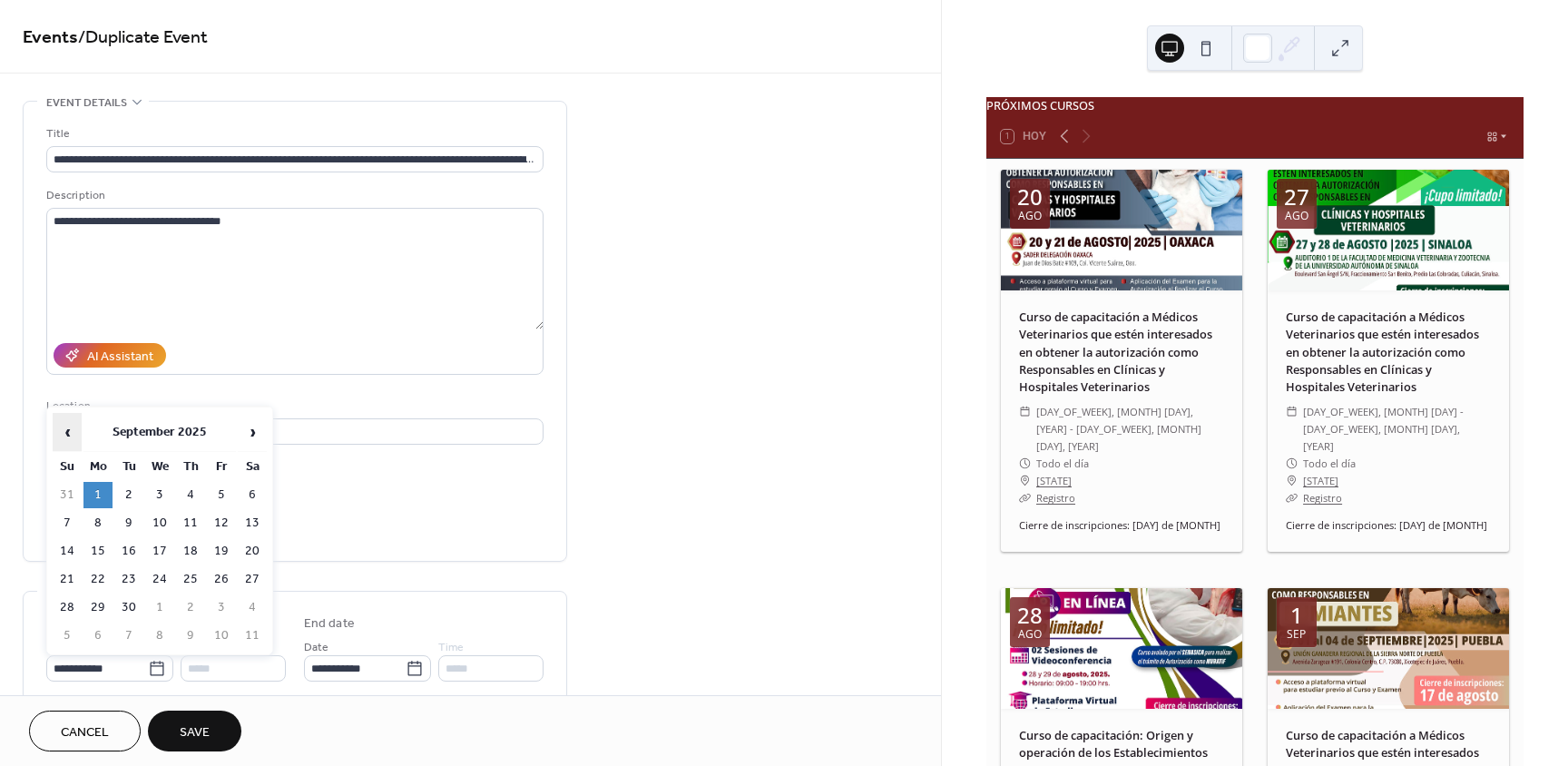 click on "‹" at bounding box center [67, 432] 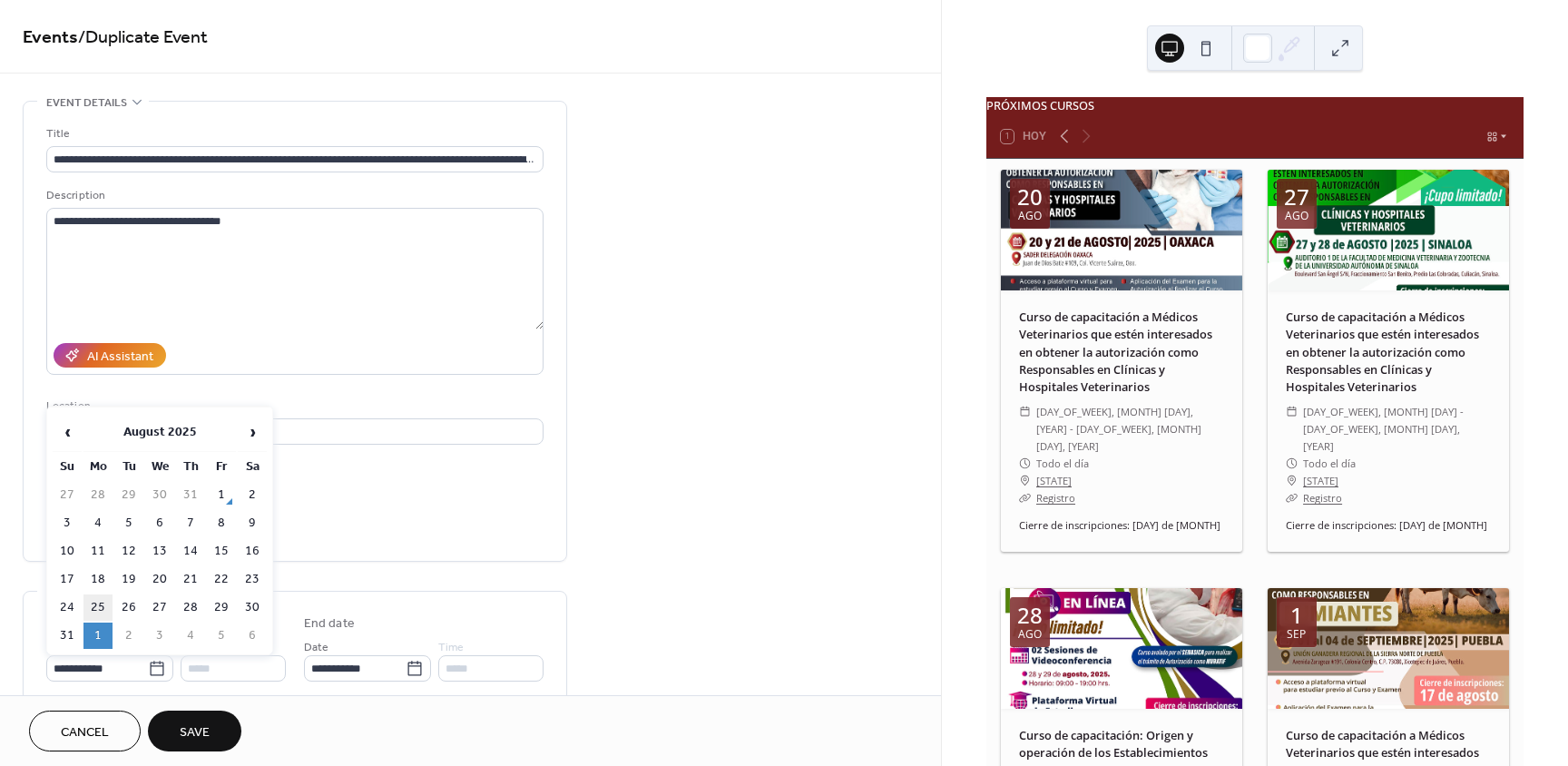 click on "25" at bounding box center [98, 607] 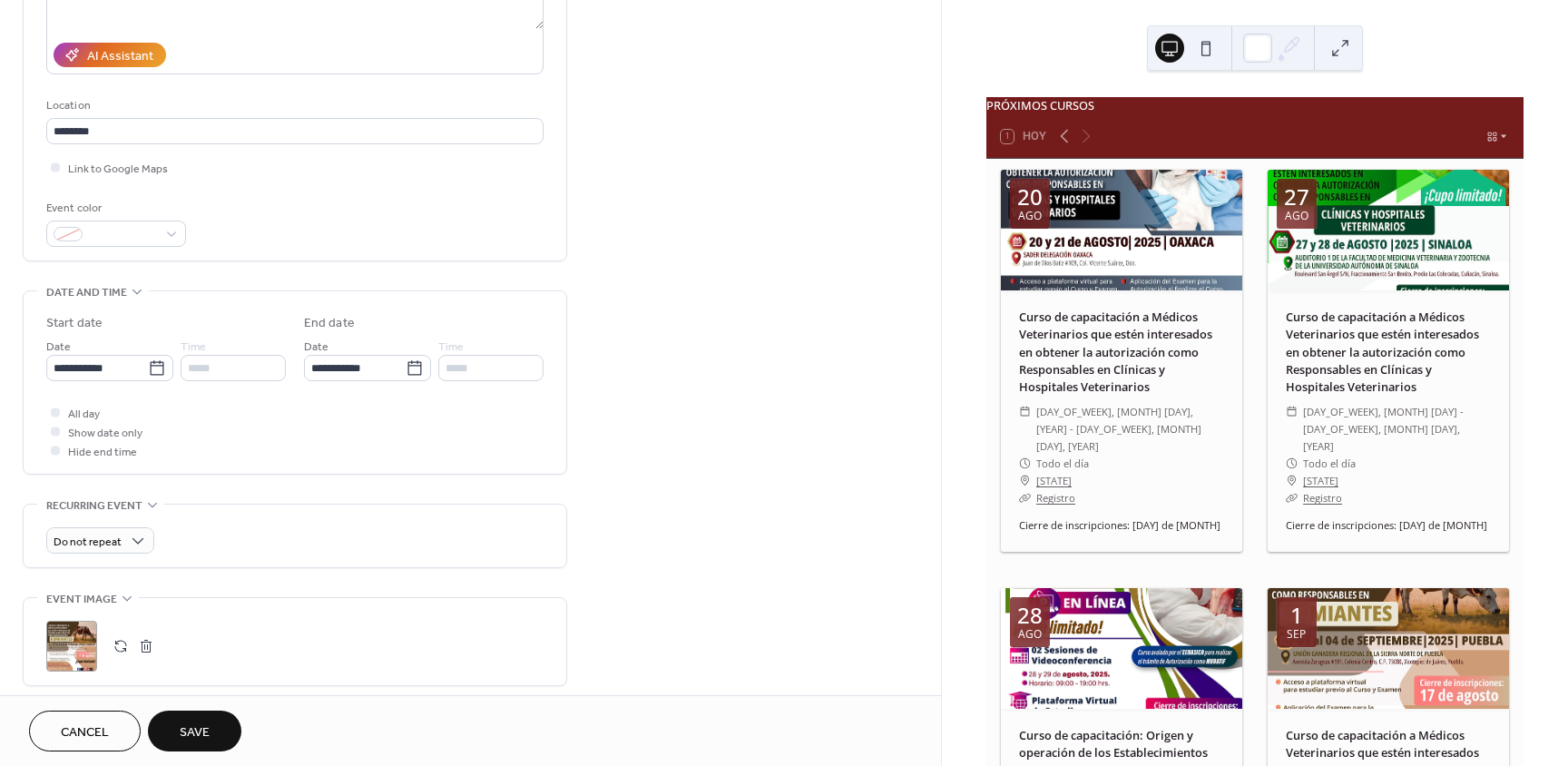 scroll, scrollTop: 363, scrollLeft: 0, axis: vertical 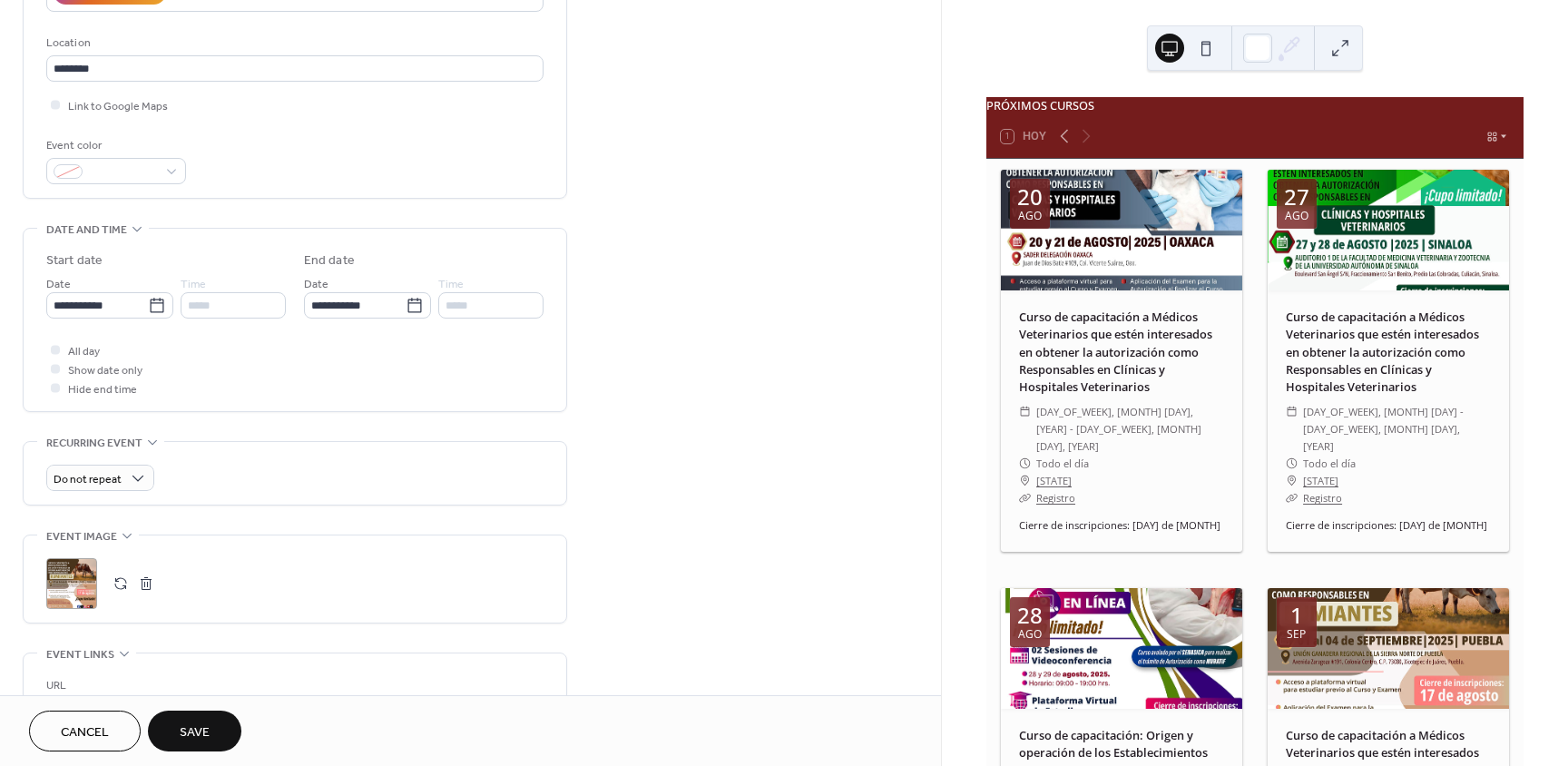 click at bounding box center (121, 584) 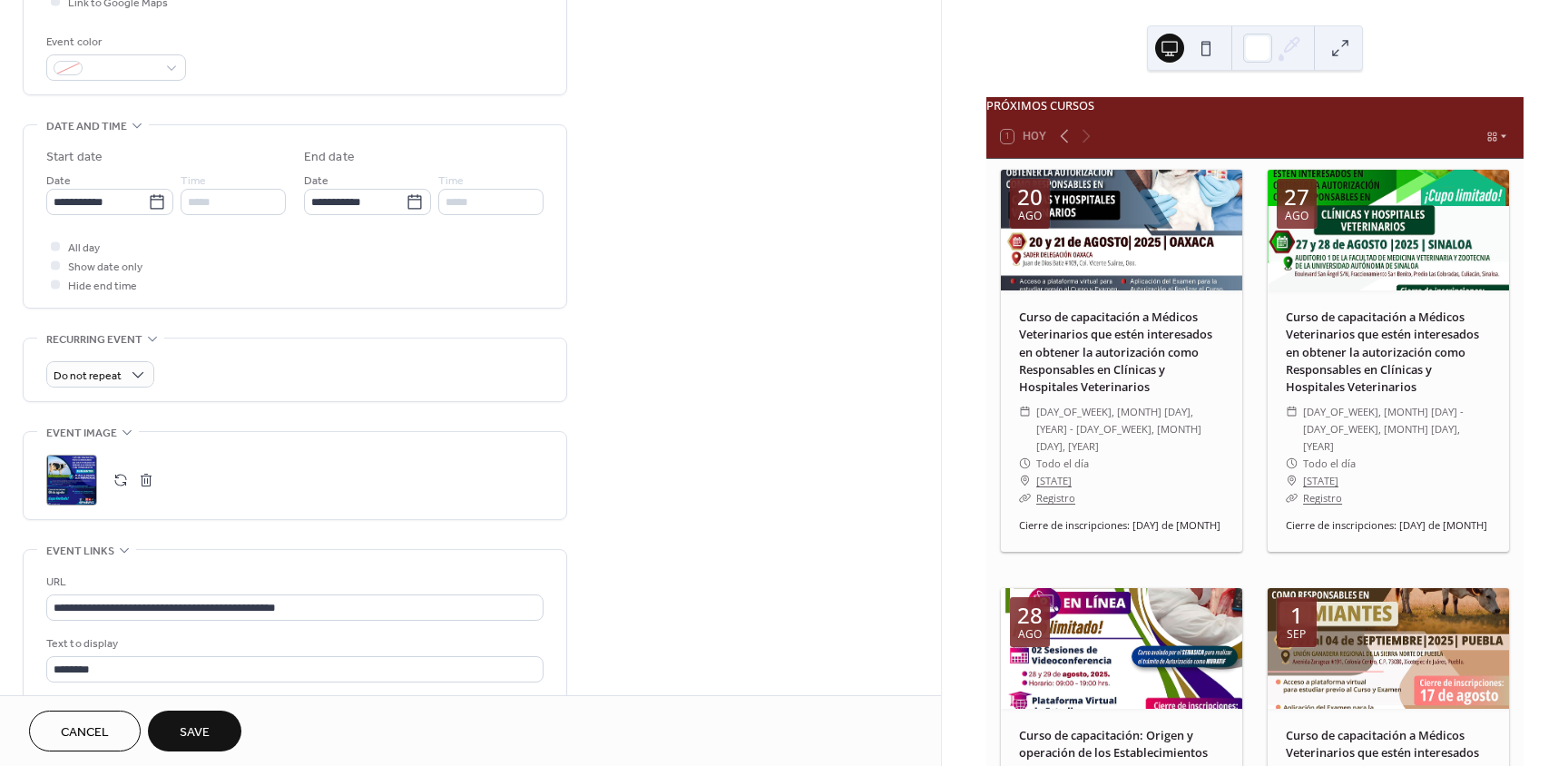 scroll, scrollTop: 653, scrollLeft: 0, axis: vertical 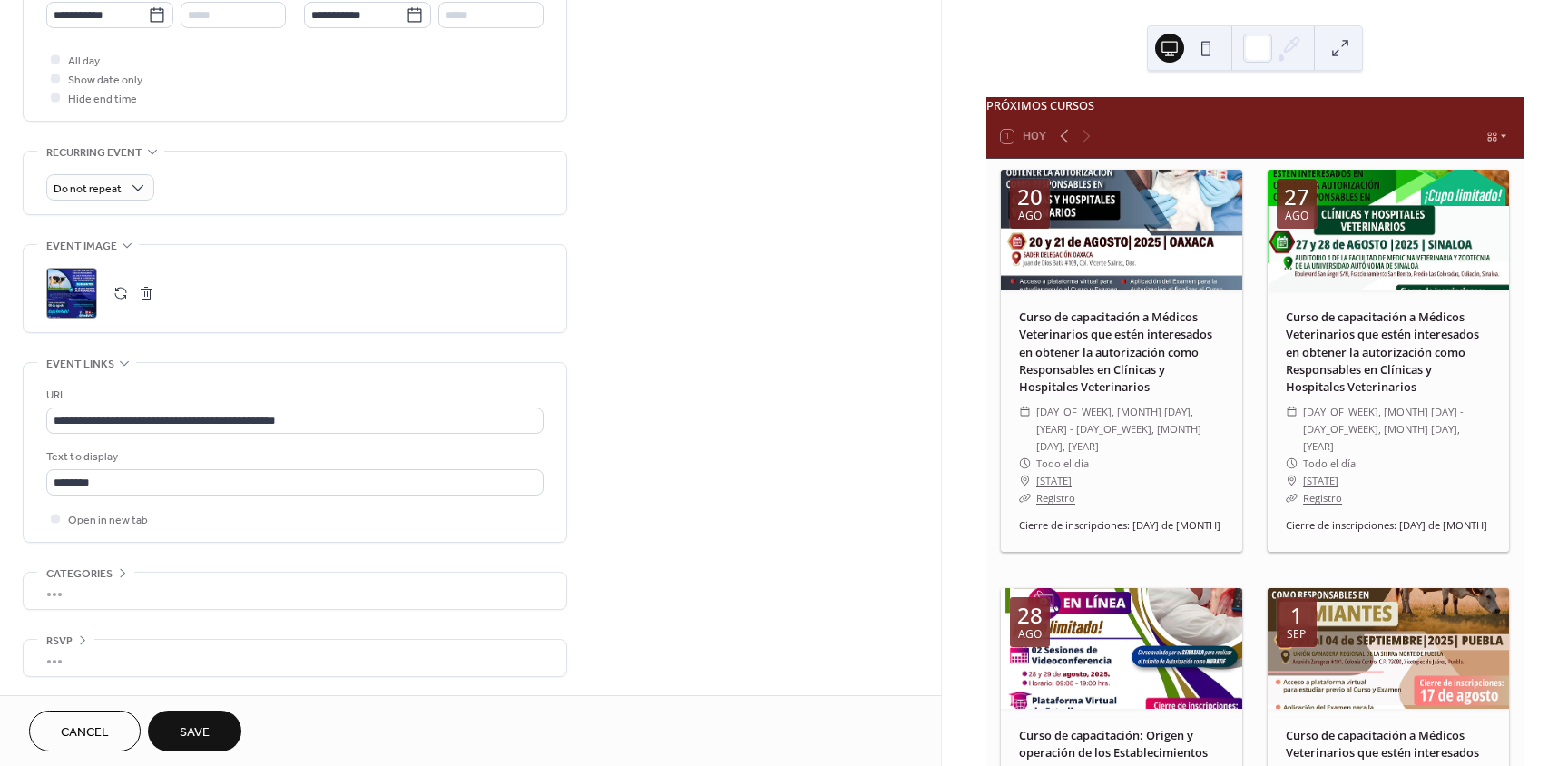 click on "Save" at bounding box center (194, 732) 